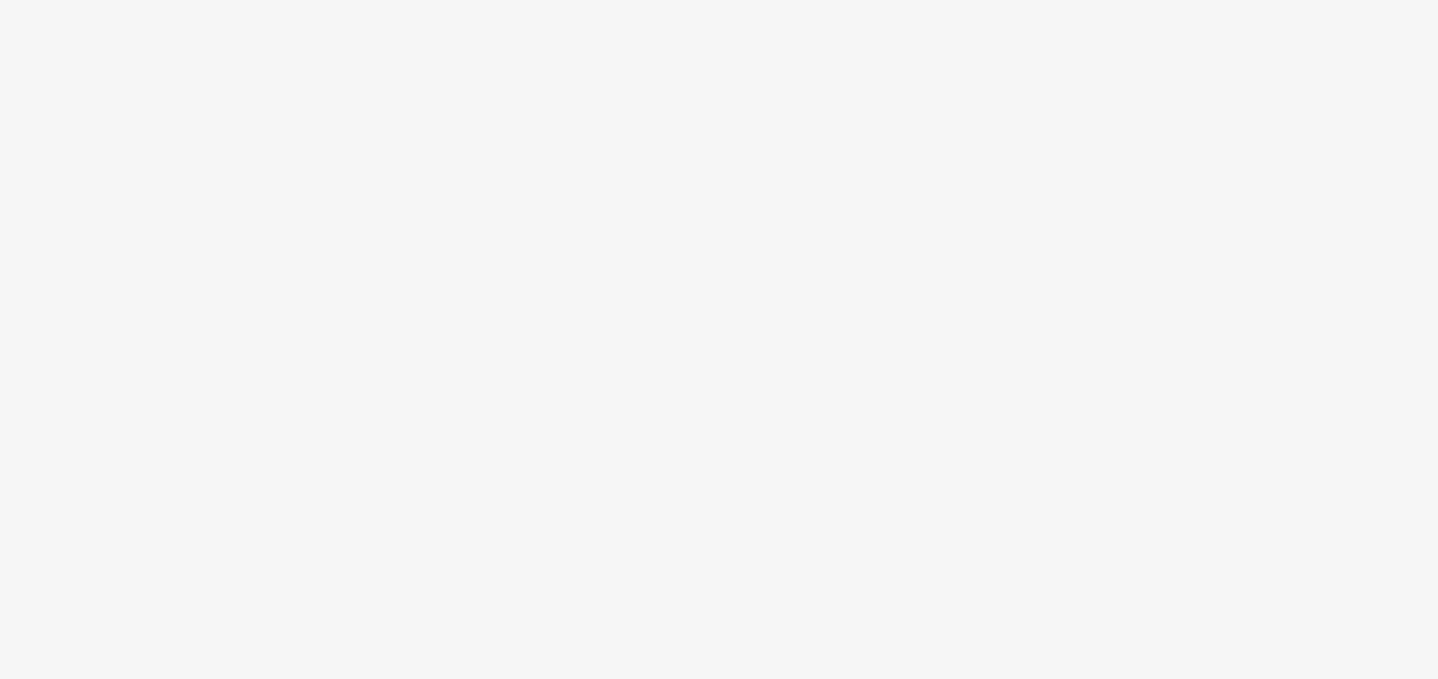 scroll, scrollTop: 0, scrollLeft: 0, axis: both 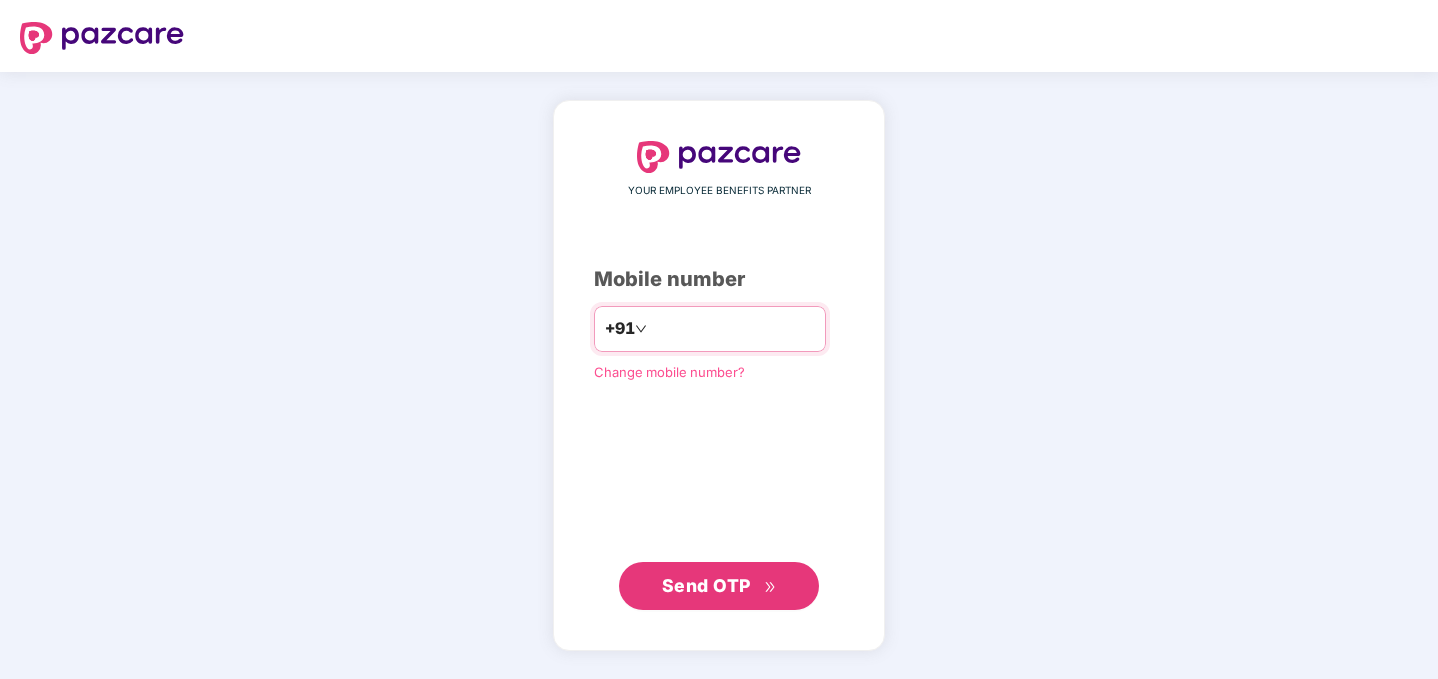 click at bounding box center [733, 329] 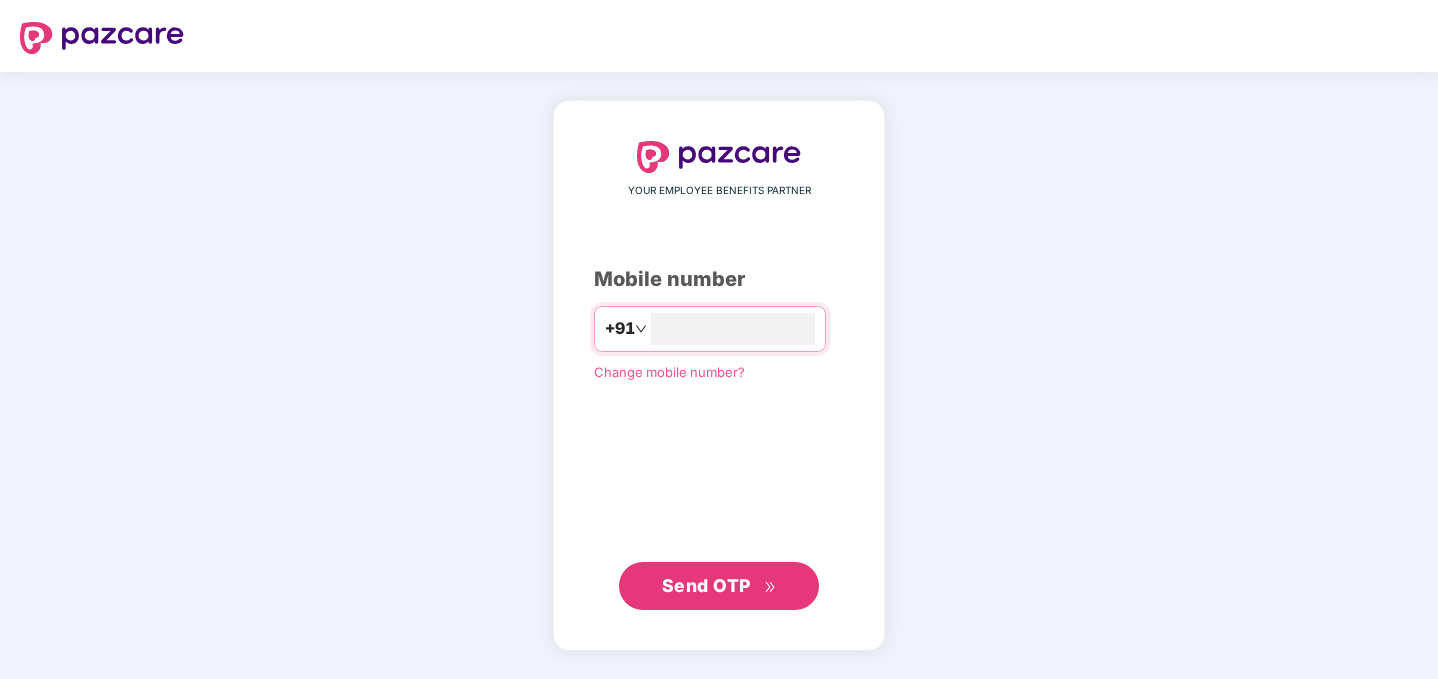type on "**********" 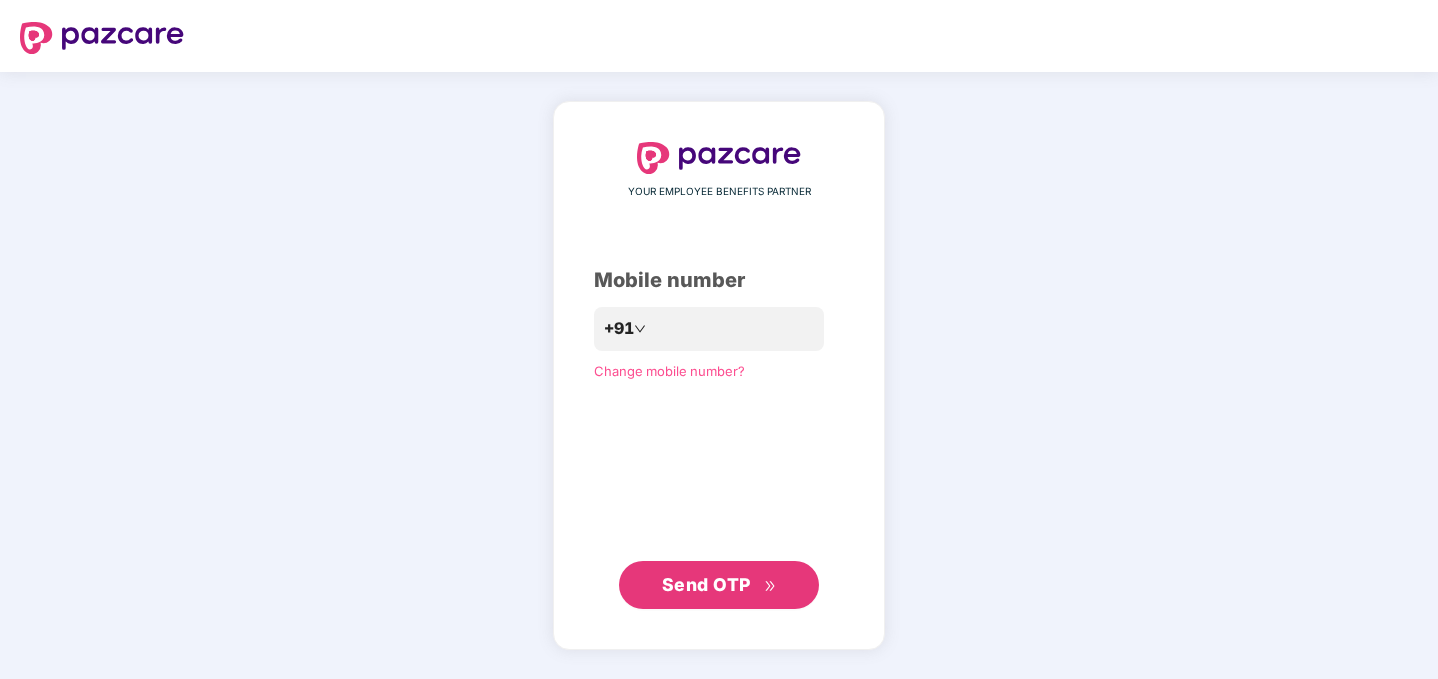 click on "Send OTP" at bounding box center (706, 584) 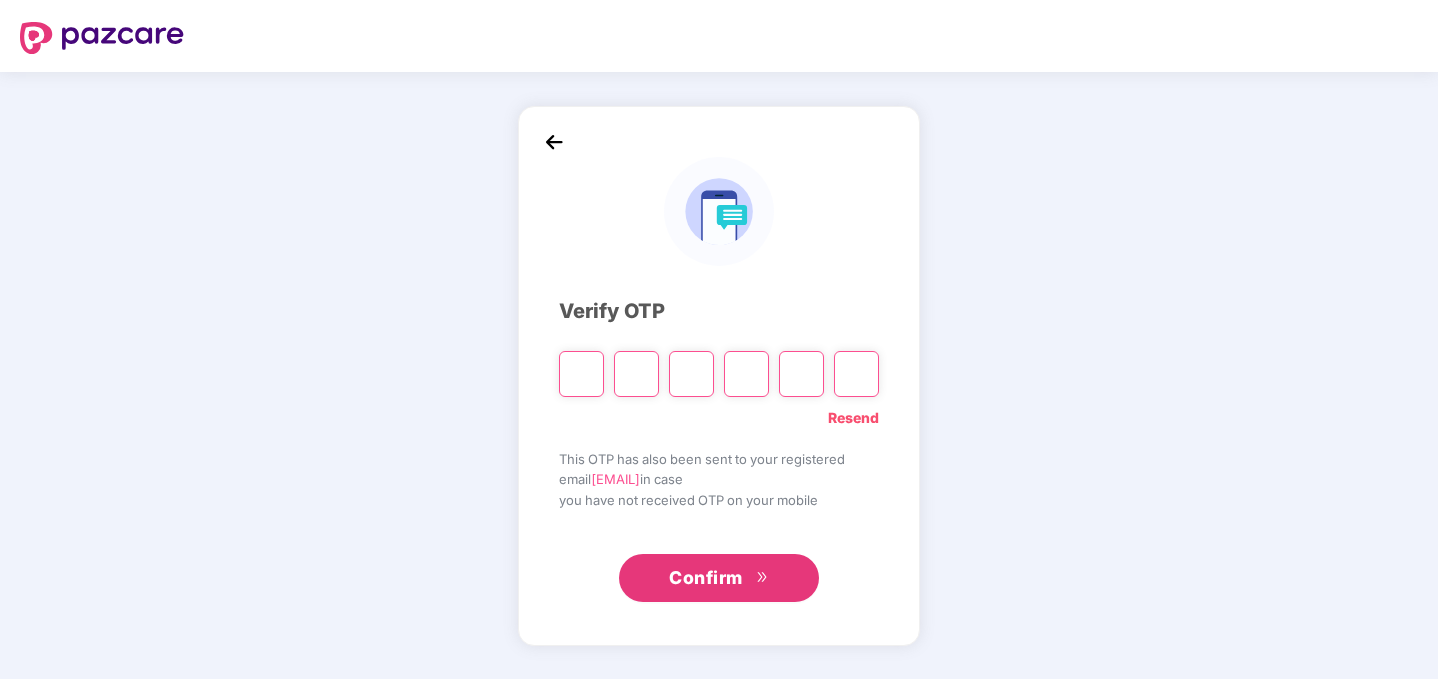 type on "*" 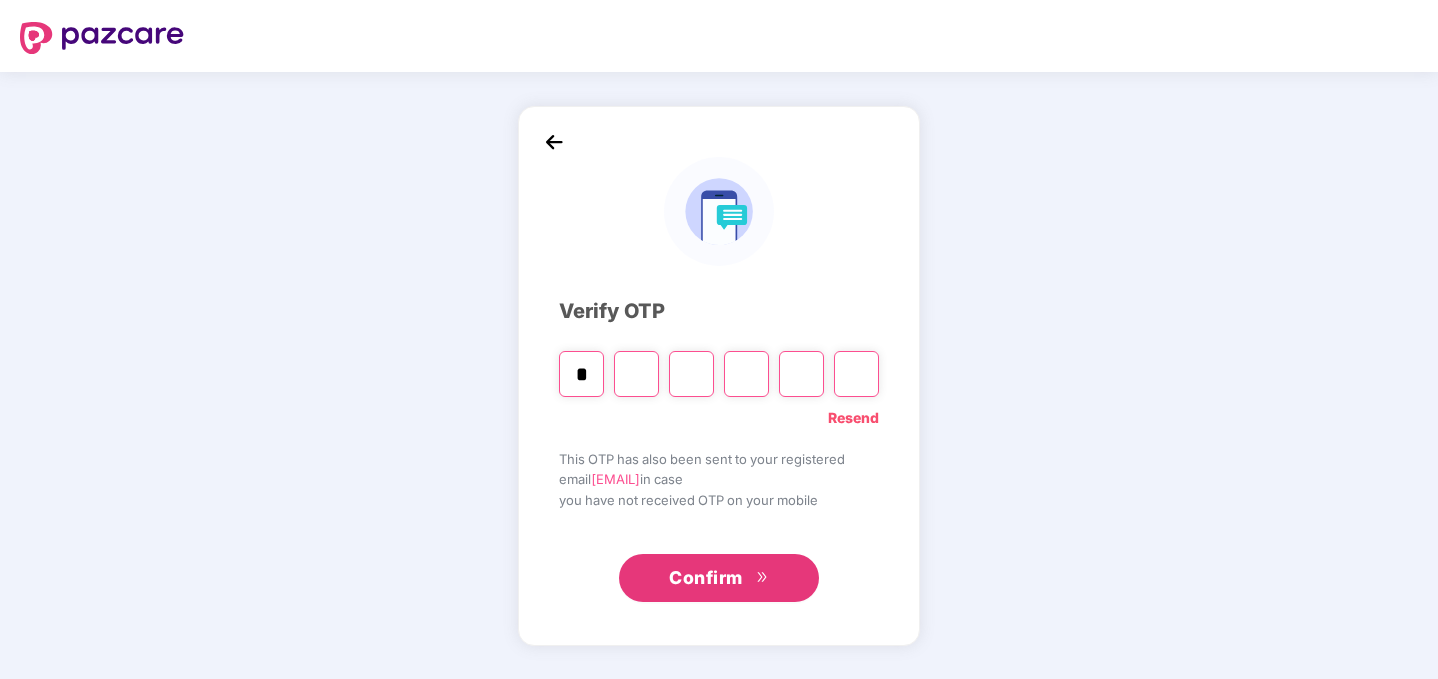 type on "*" 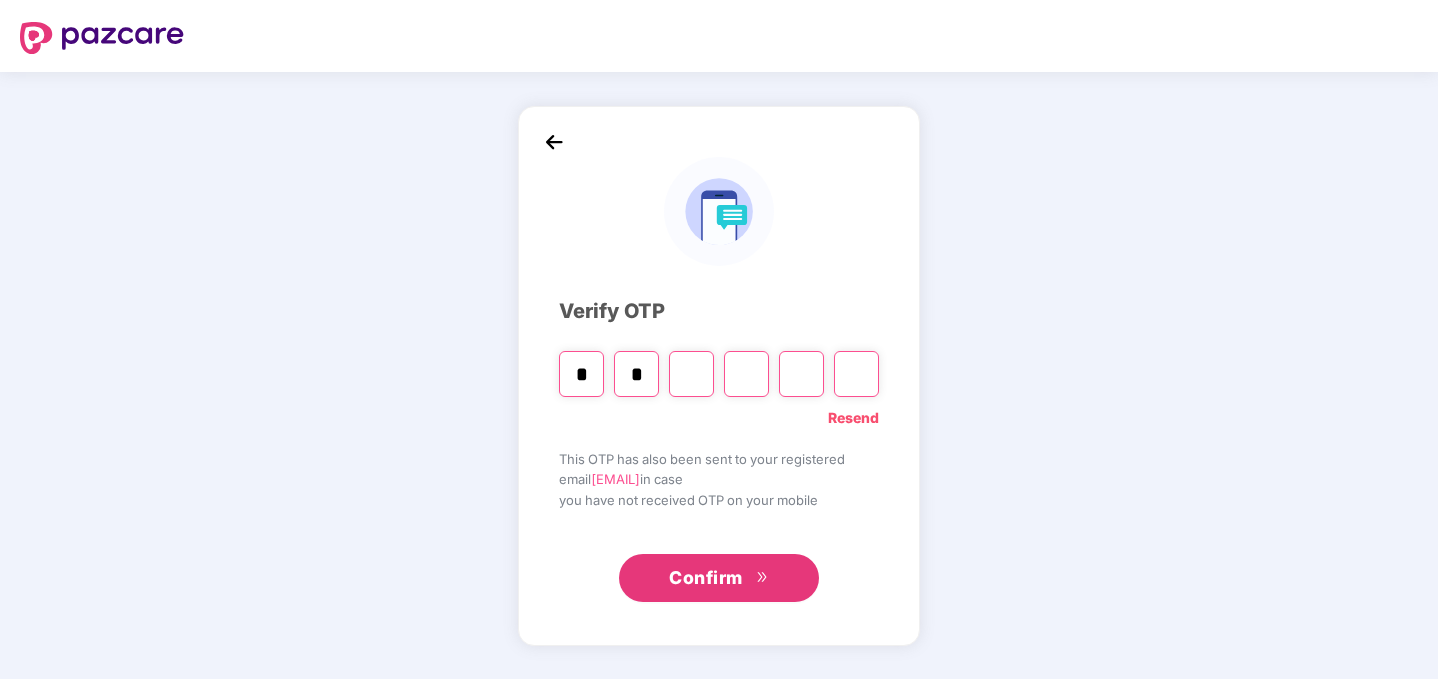 type on "*" 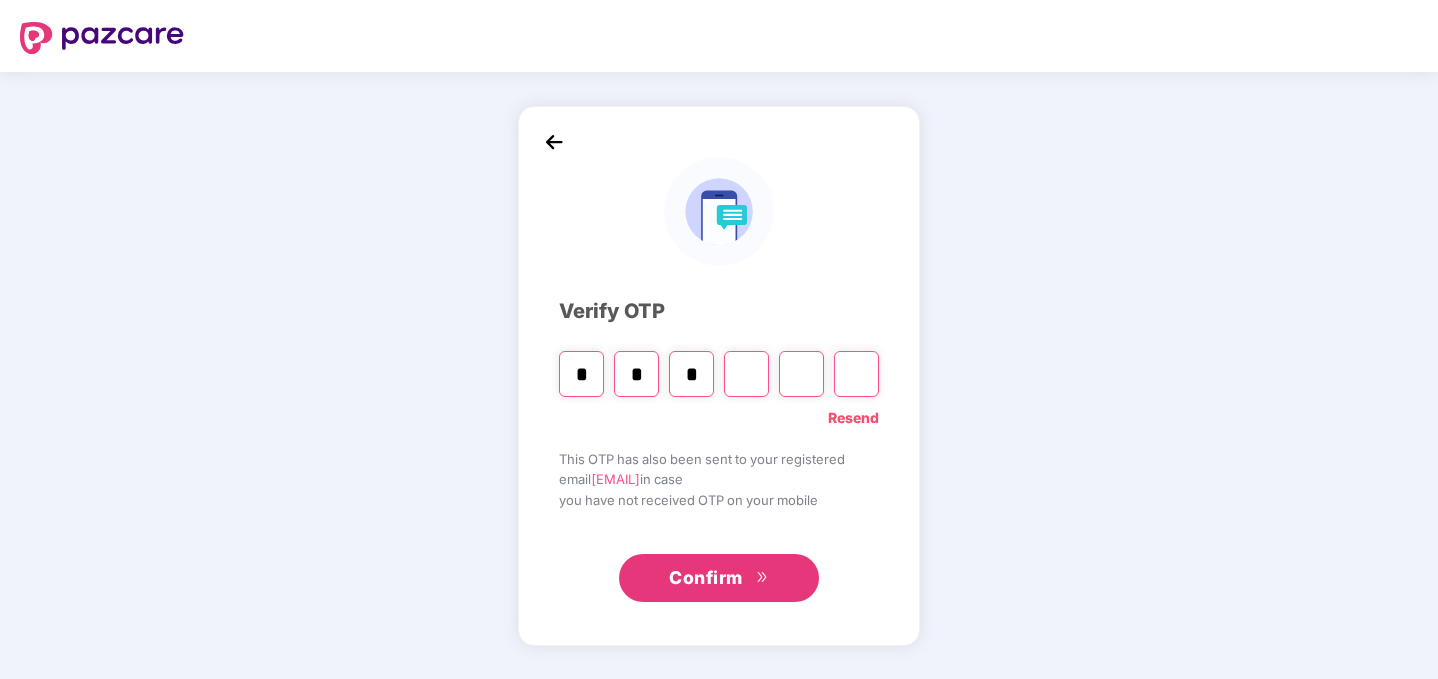 type on "*" 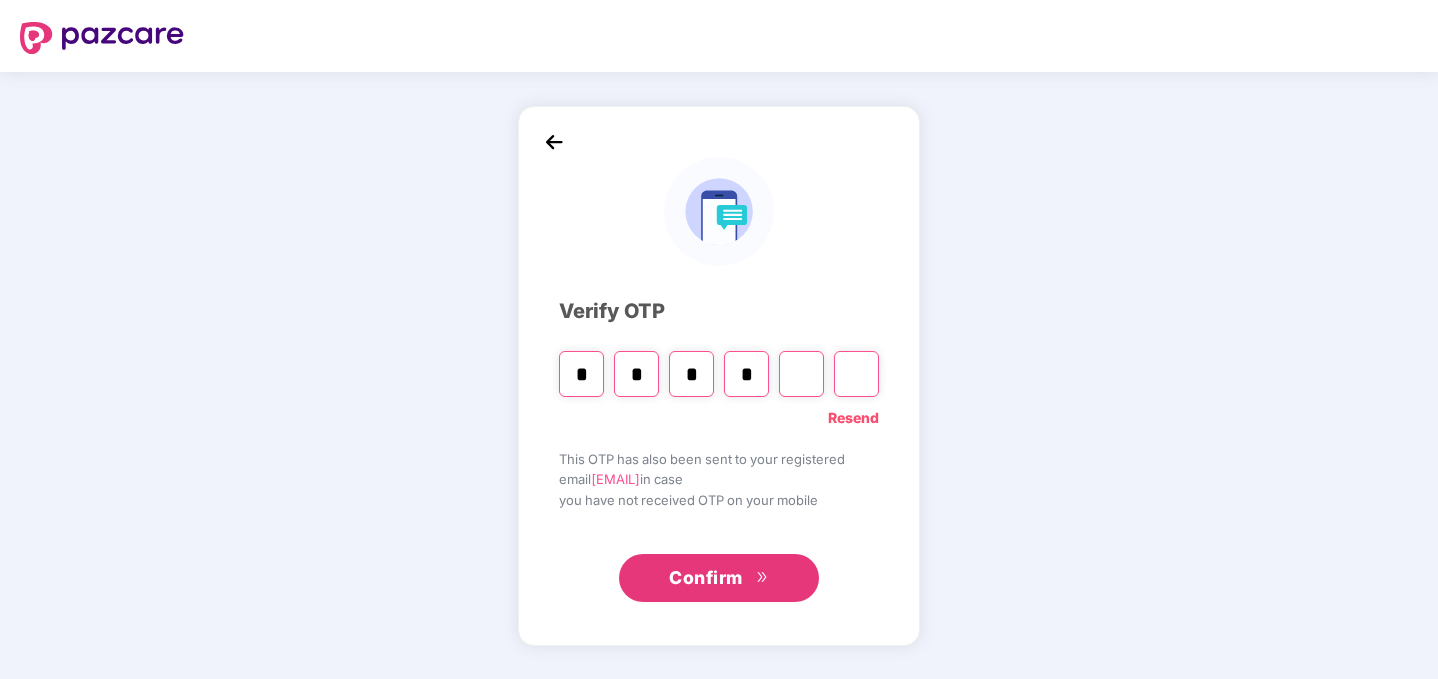 type on "*" 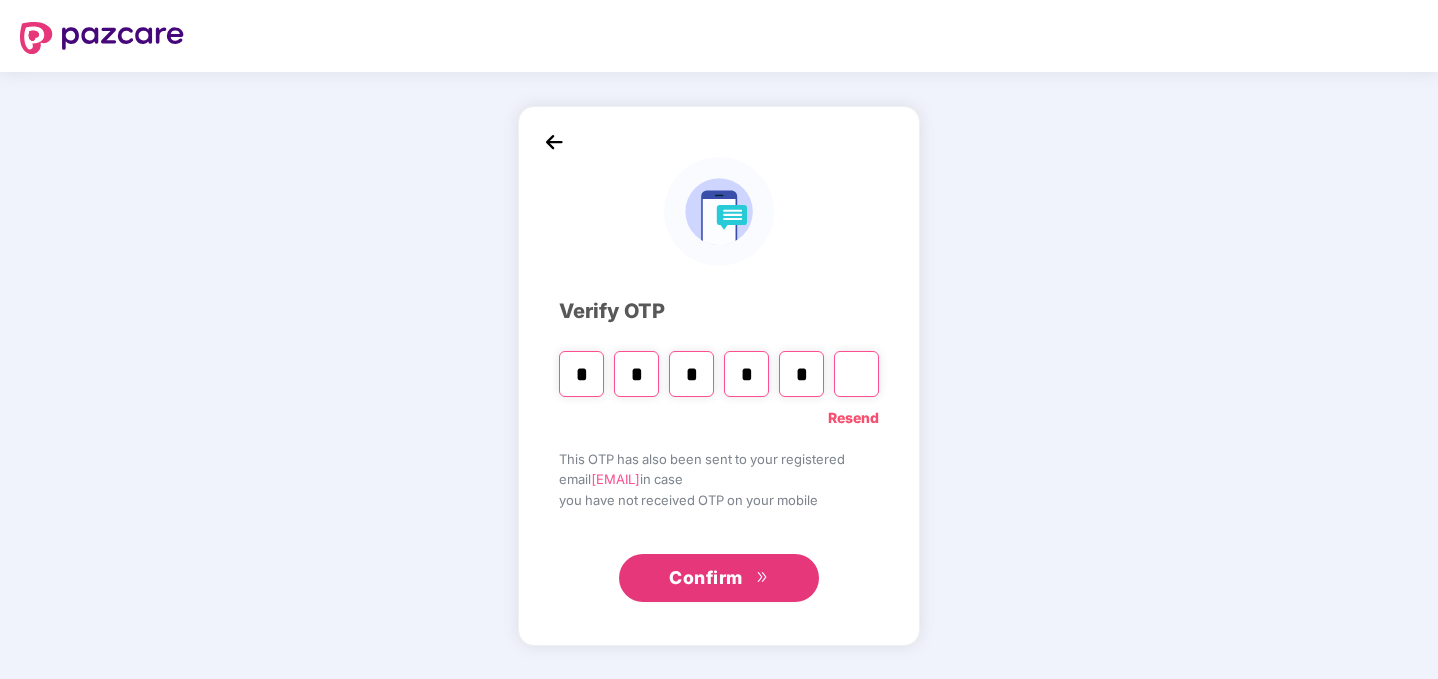 type on "*" 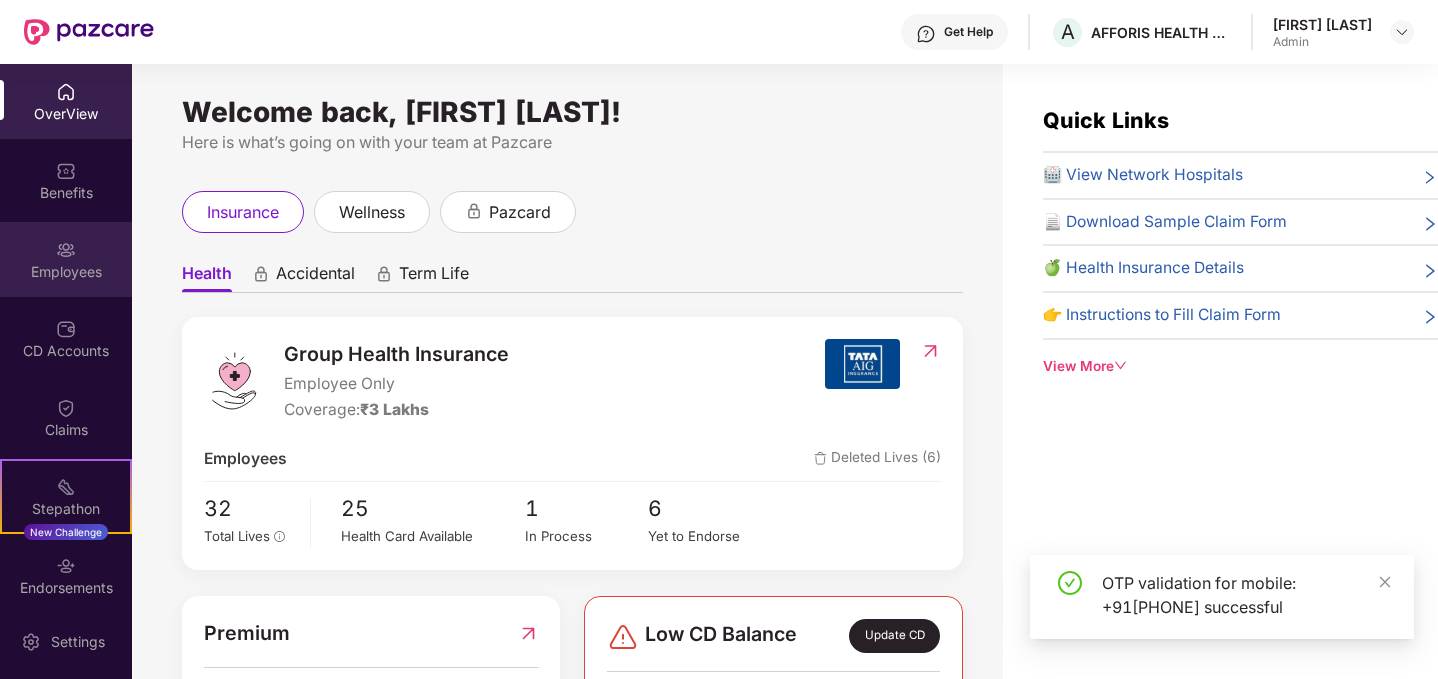 click at bounding box center (66, 250) 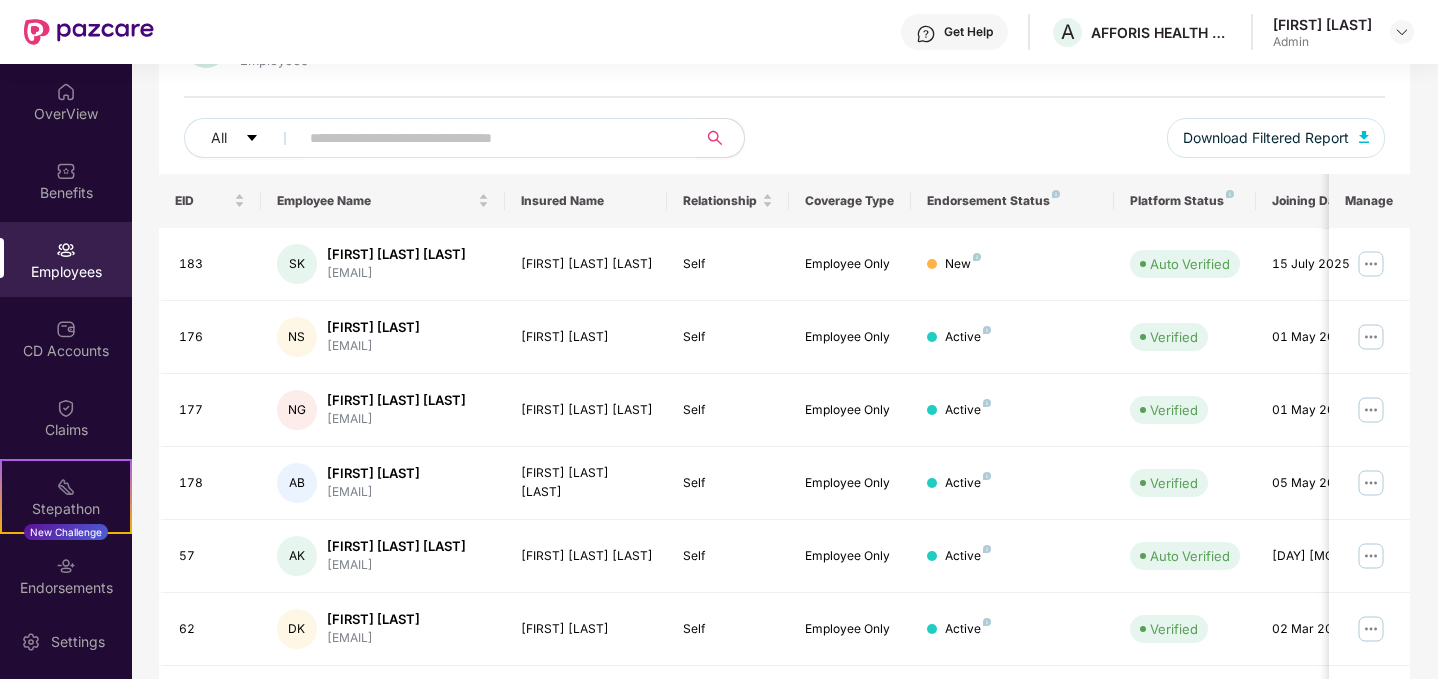 scroll, scrollTop: 201, scrollLeft: 0, axis: vertical 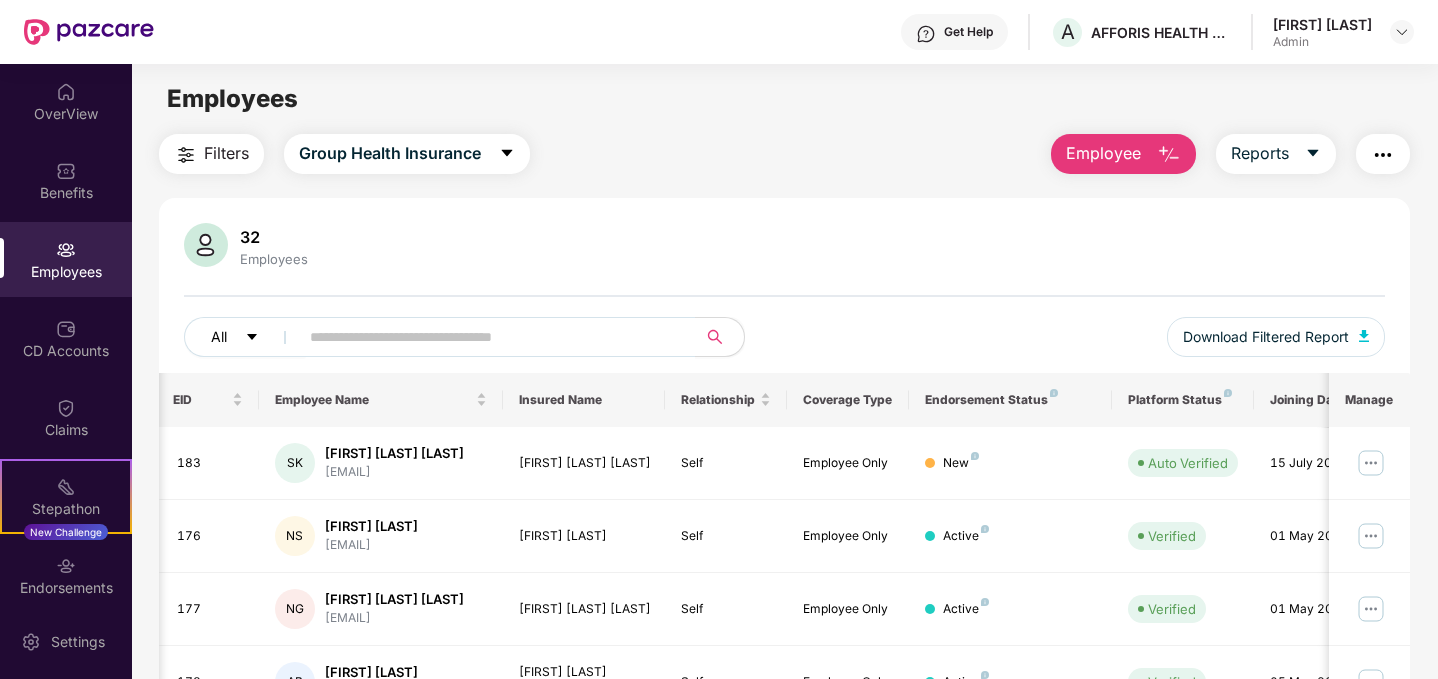 click on "All" at bounding box center (245, 337) 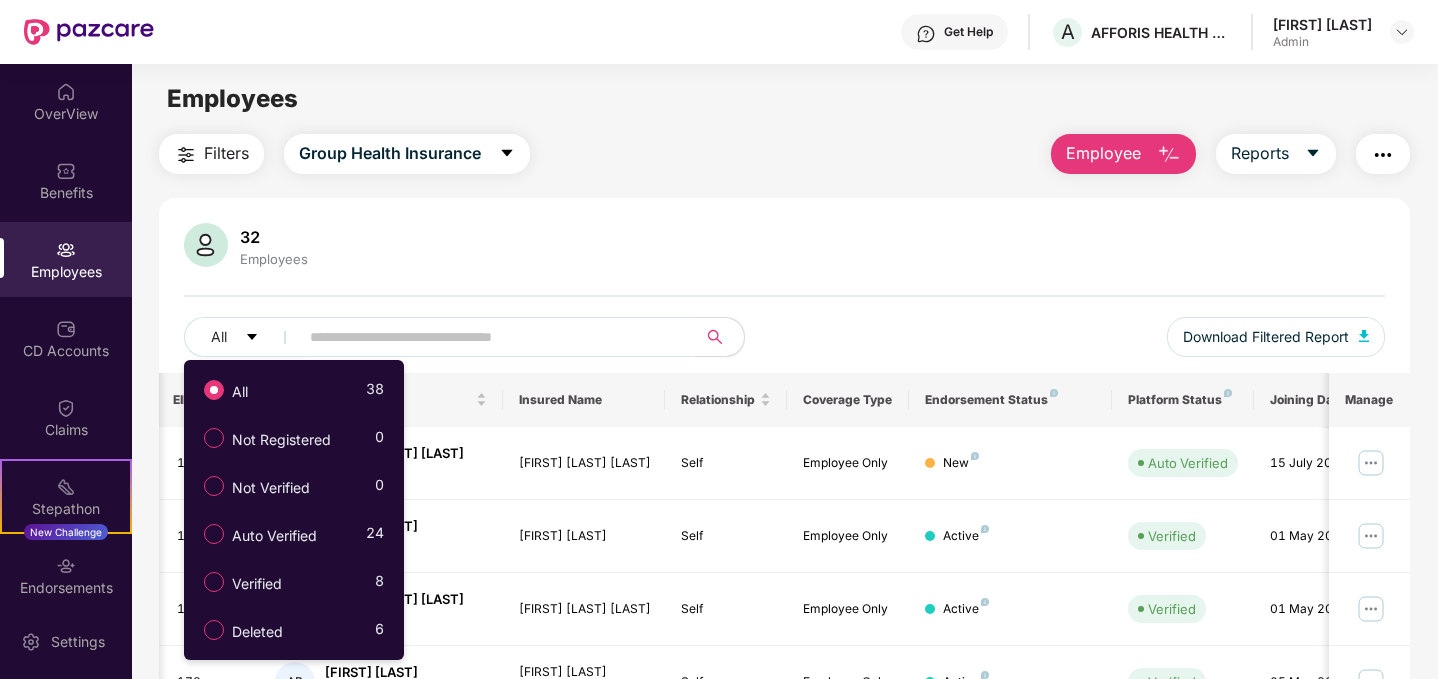 click on "32 Employees" at bounding box center [784, 247] 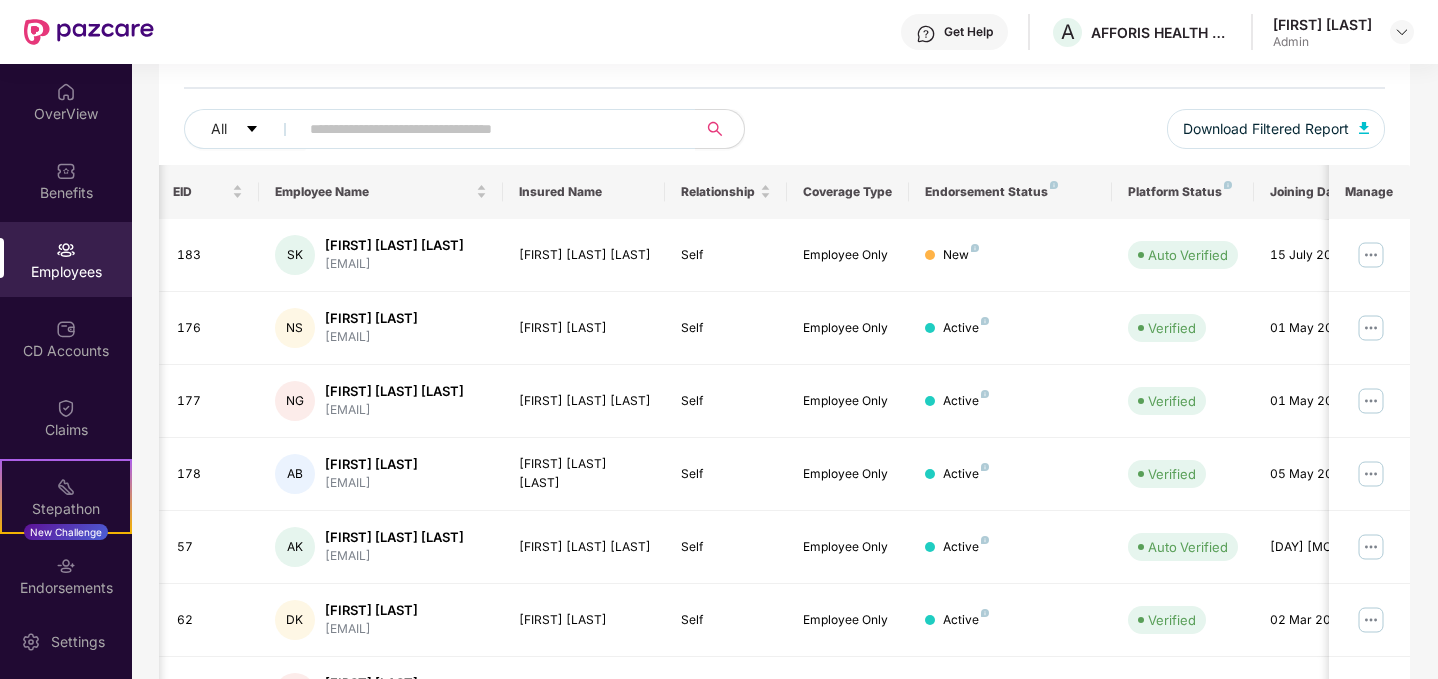 scroll, scrollTop: 405, scrollLeft: 0, axis: vertical 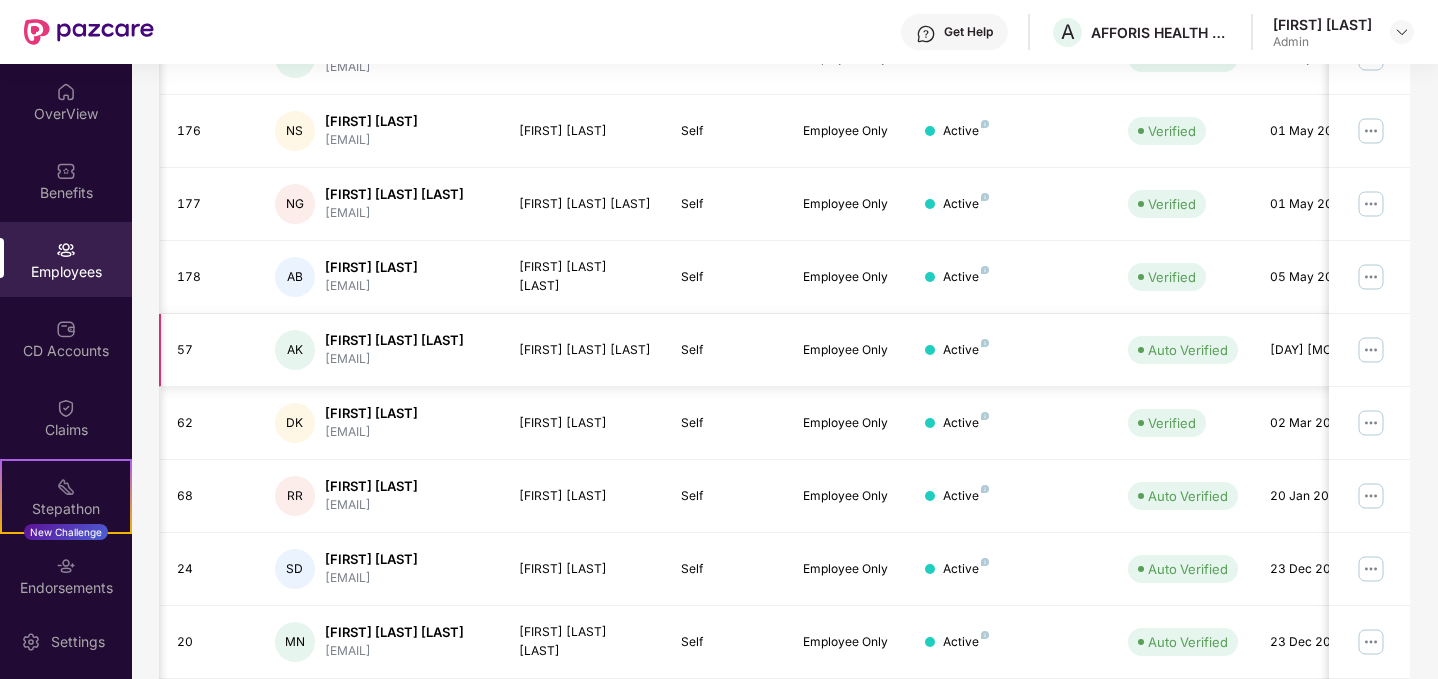 click at bounding box center [1371, 350] 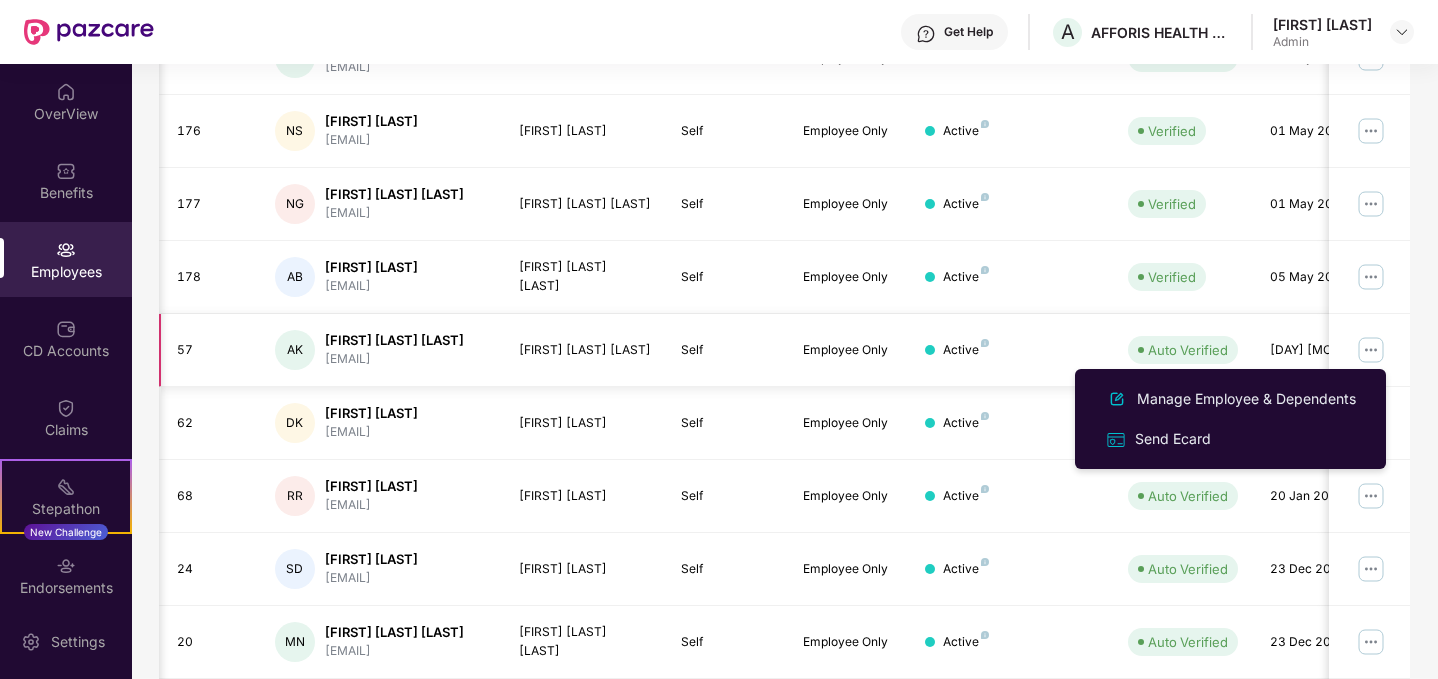 click on "[FIRST] [LAST] [LAST]" at bounding box center [394, 340] 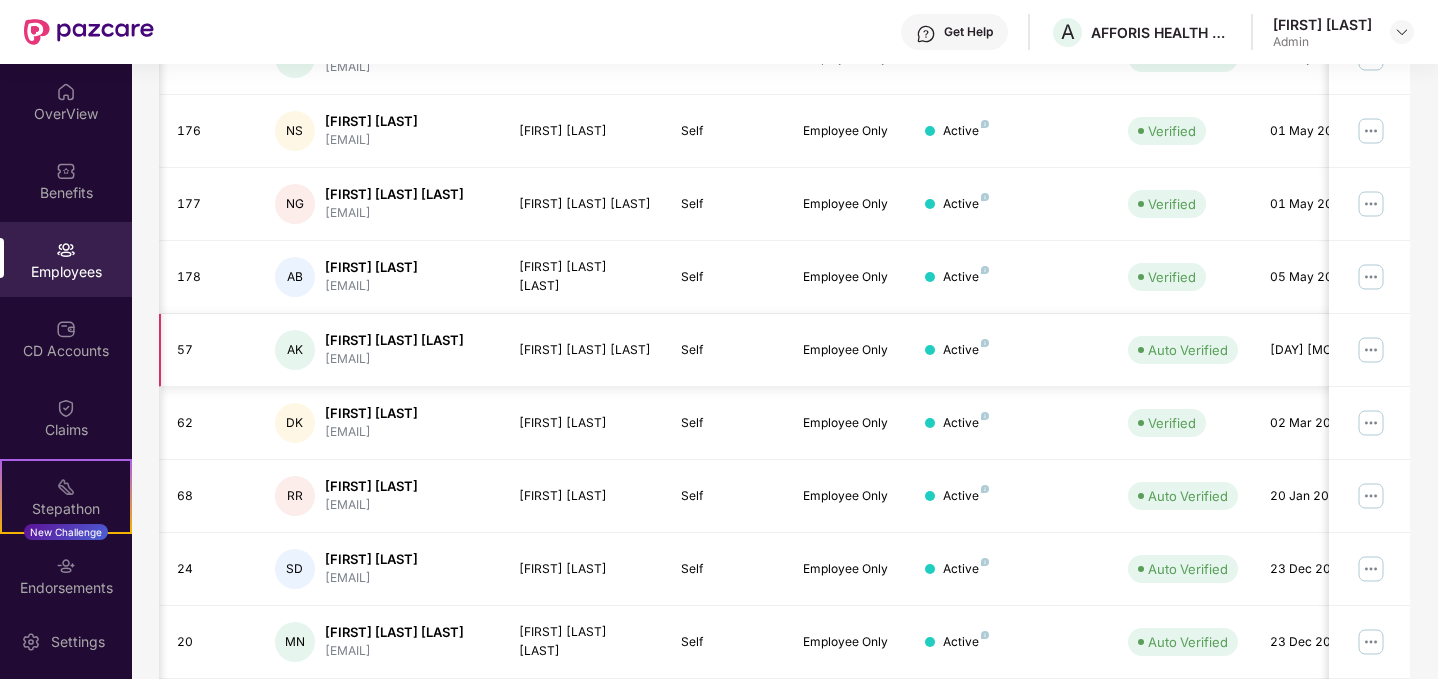 click on "57" at bounding box center (210, 350) 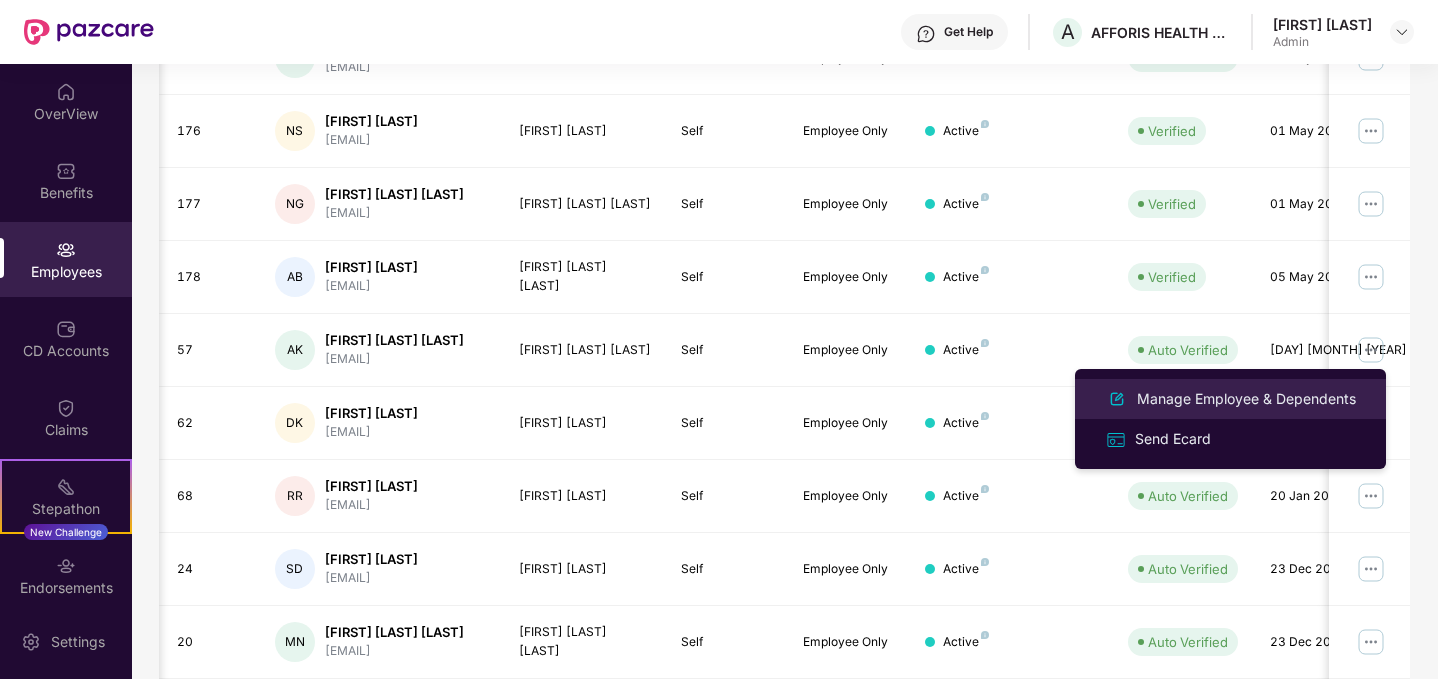 click on "Manage Employee & Dependents" at bounding box center [1246, 399] 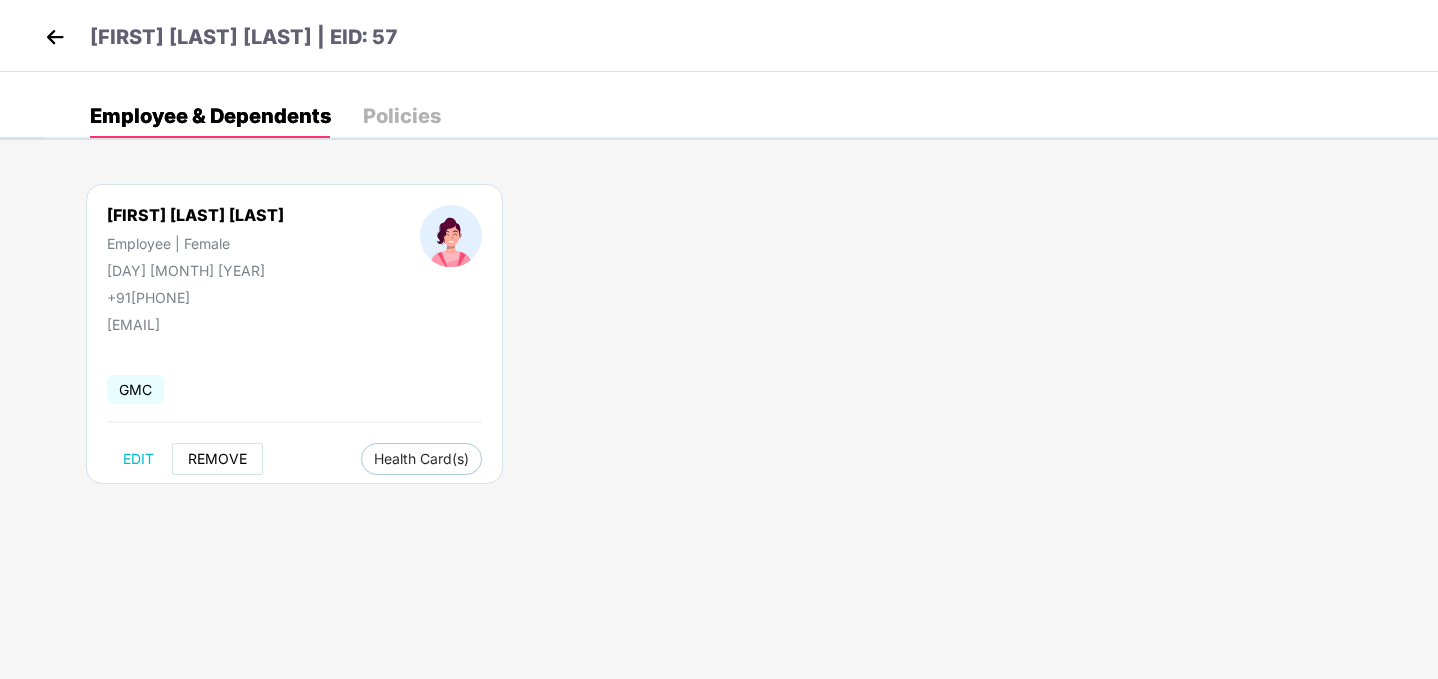 click on "REMOVE" at bounding box center (217, 459) 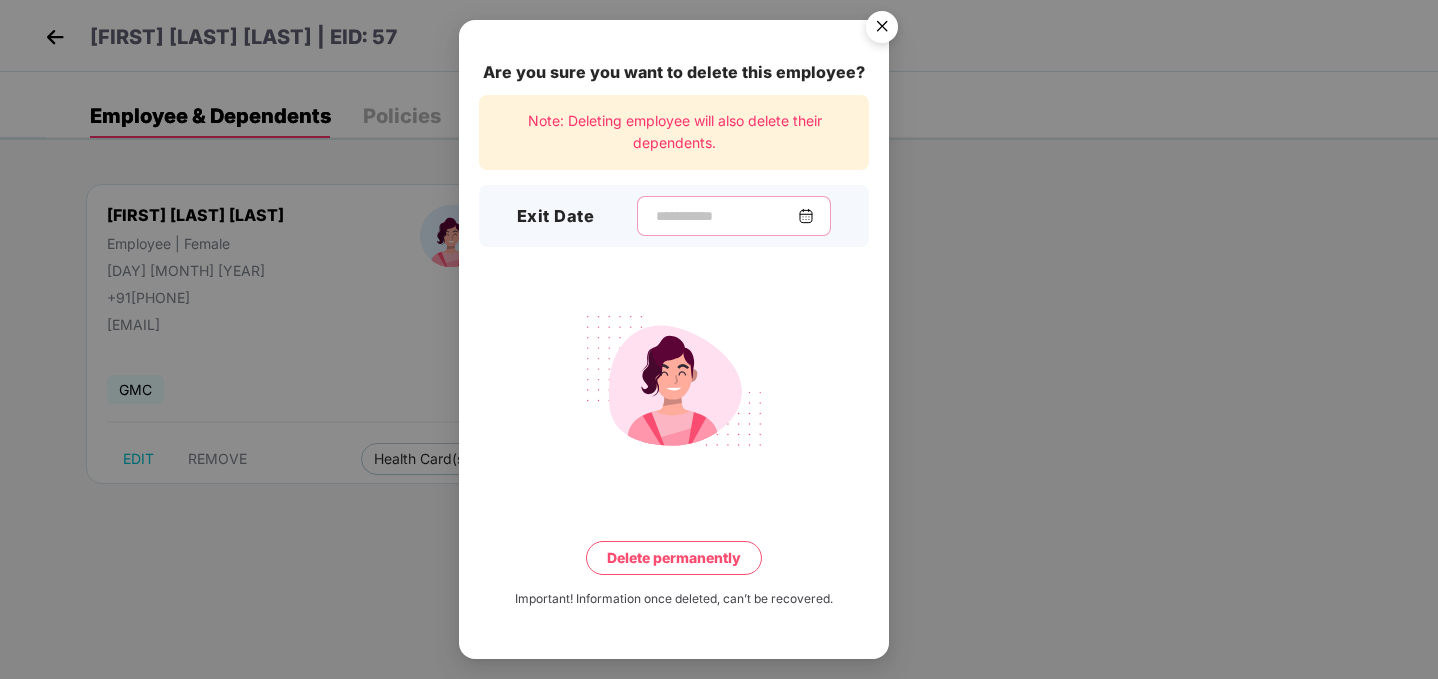 click at bounding box center [726, 216] 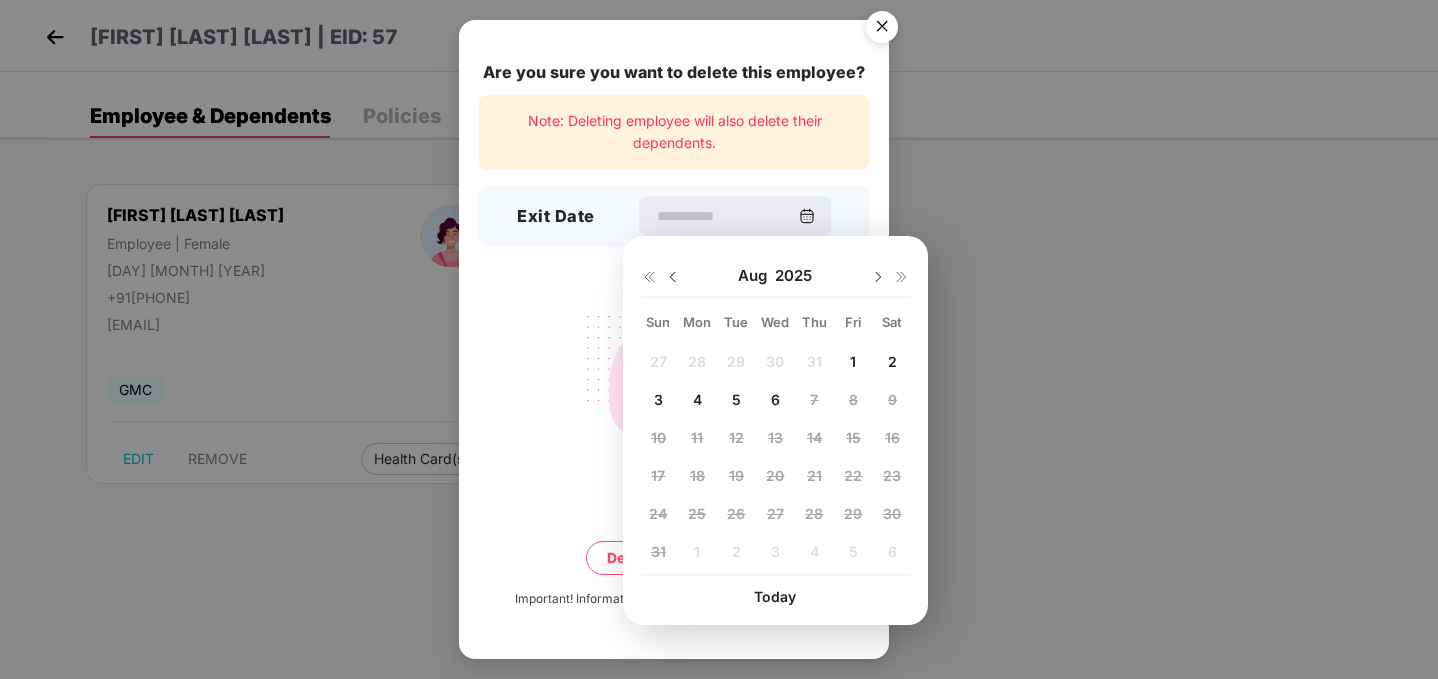 click at bounding box center [673, 277] 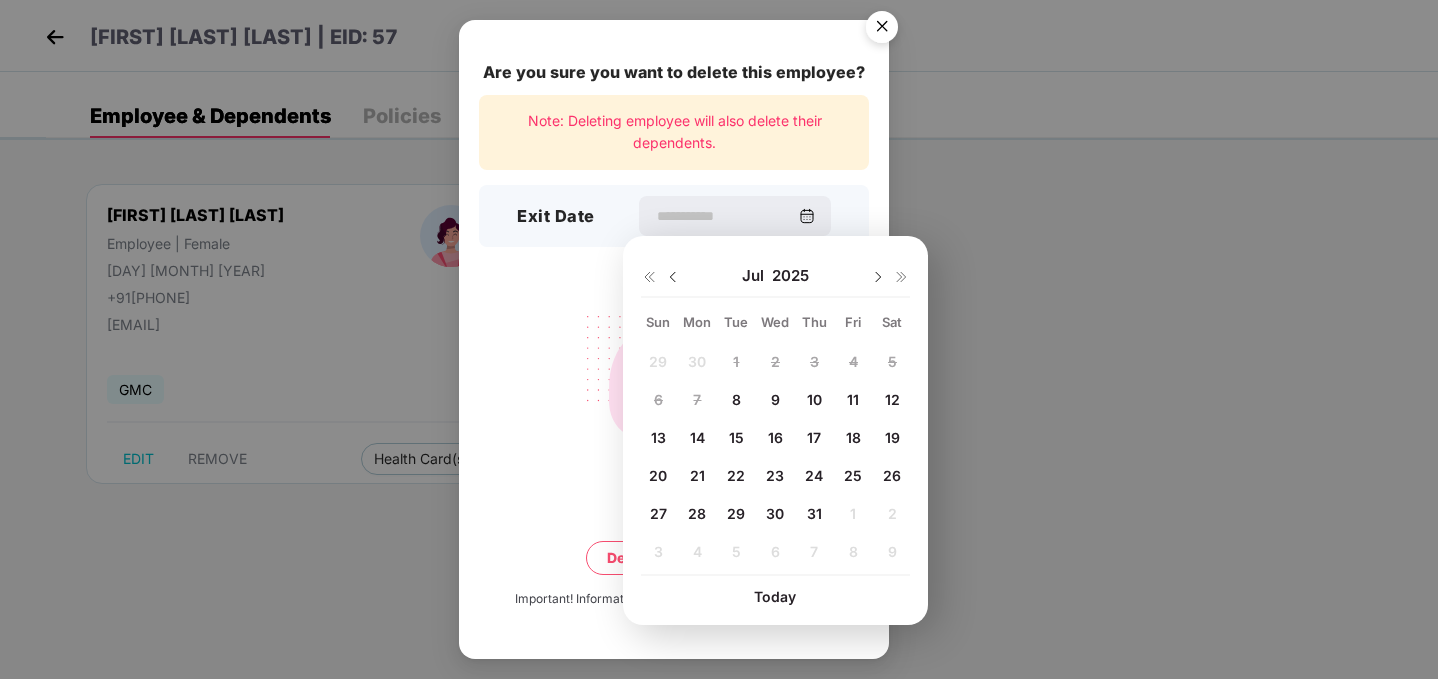 click on "31" at bounding box center [814, 513] 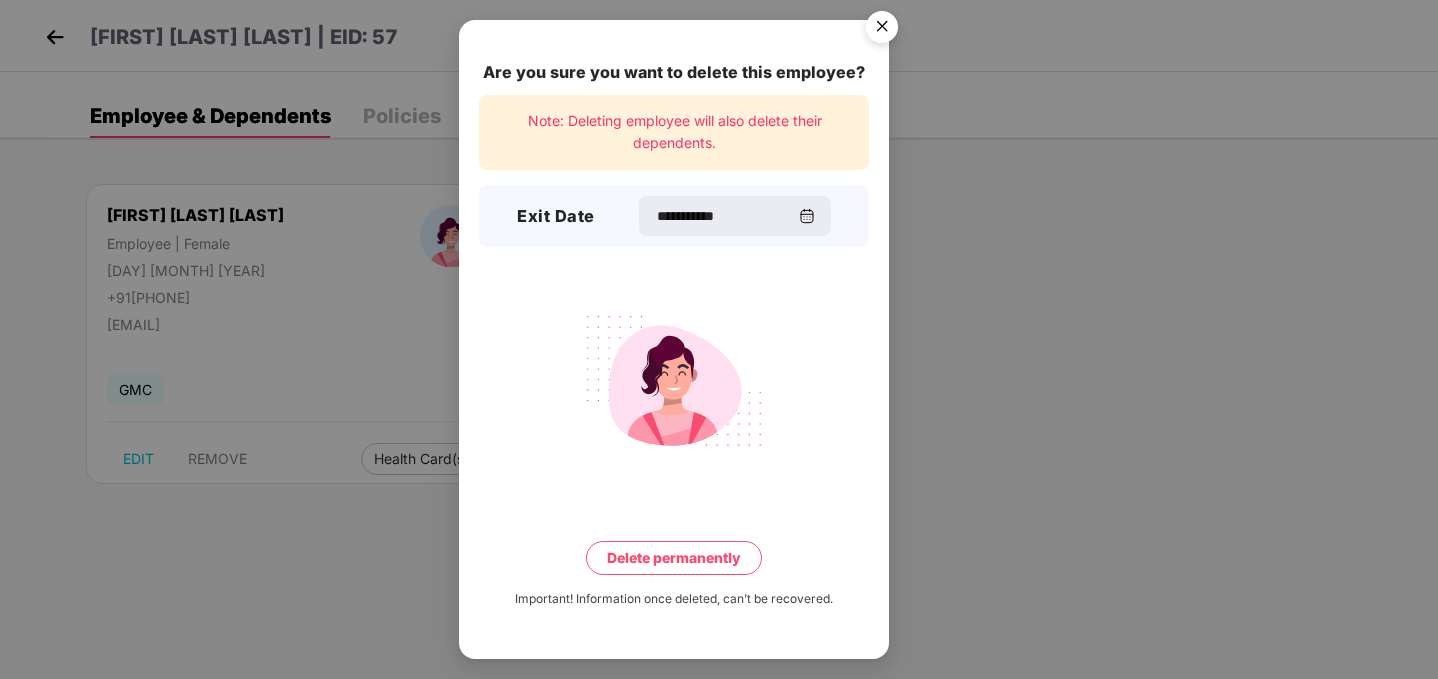 click on "Delete permanently" at bounding box center (674, 558) 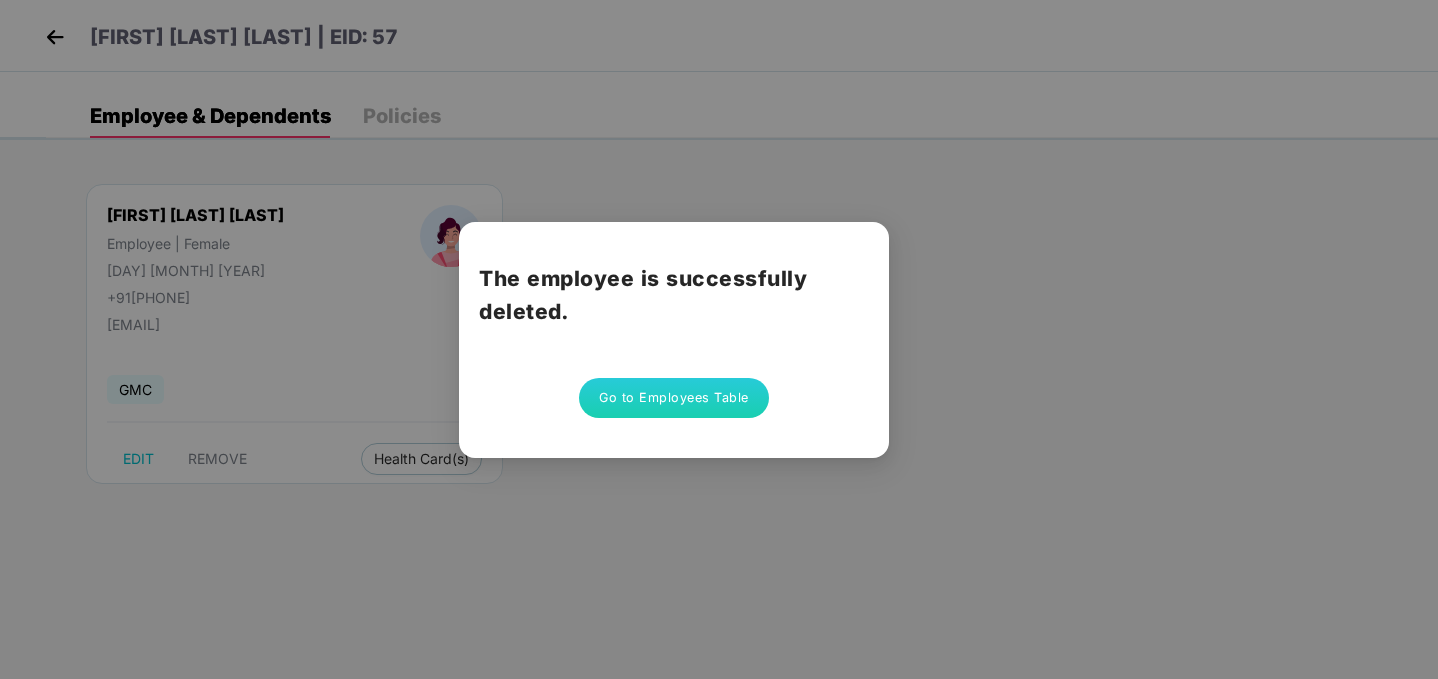 click on "Go to Employees Table" at bounding box center (674, 398) 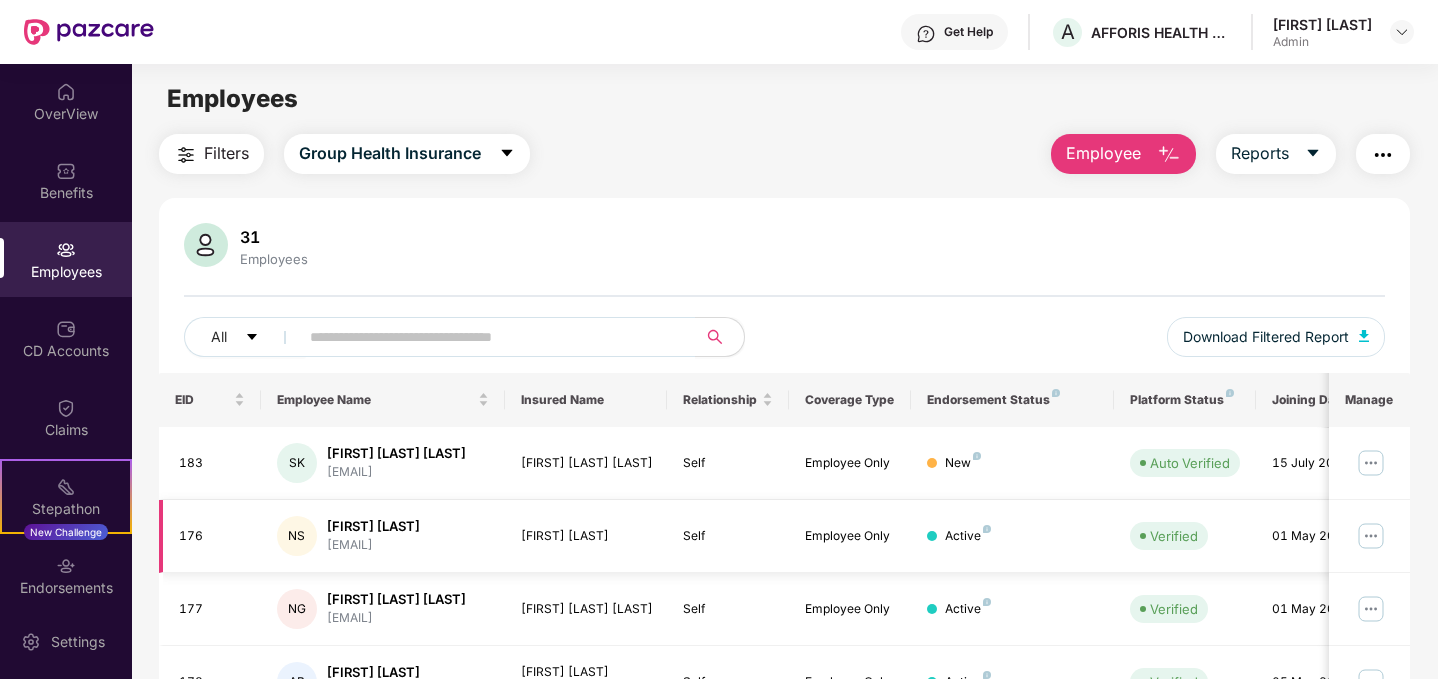 scroll, scrollTop: 550, scrollLeft: 0, axis: vertical 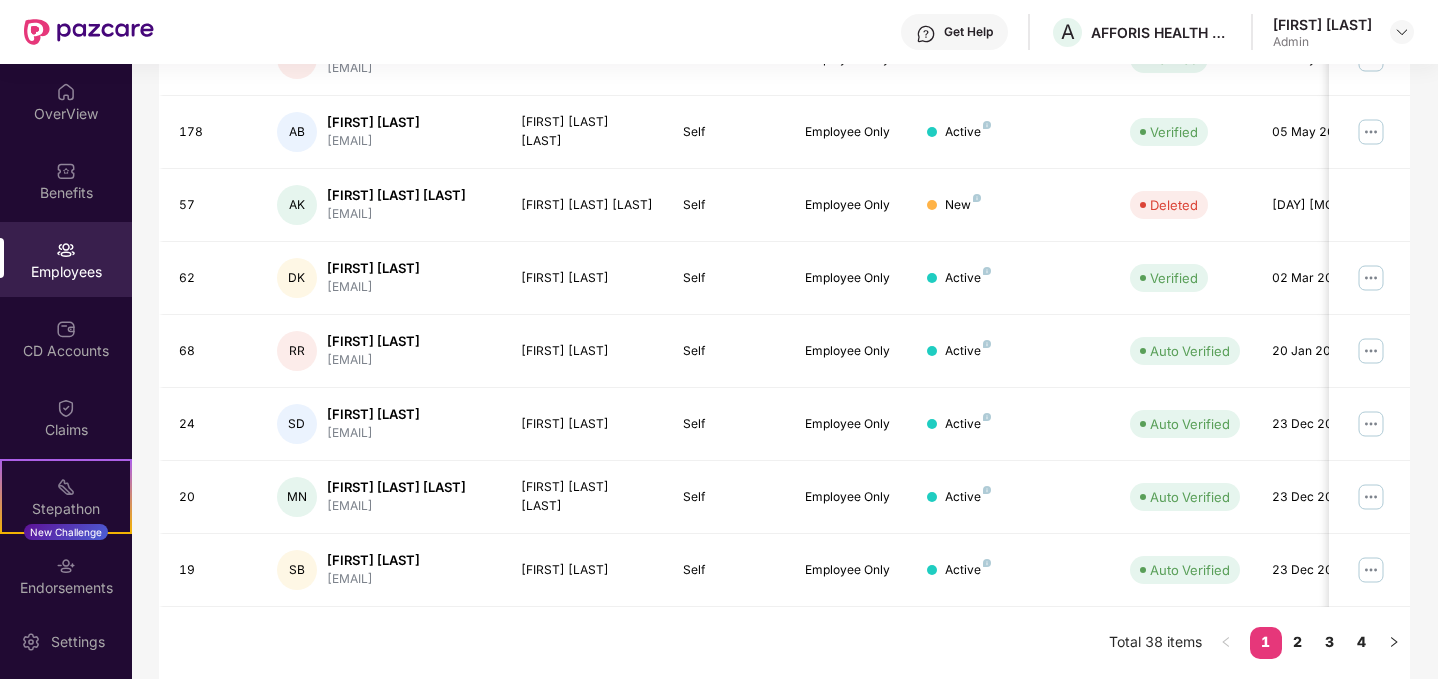 click on "Employees" at bounding box center [66, 259] 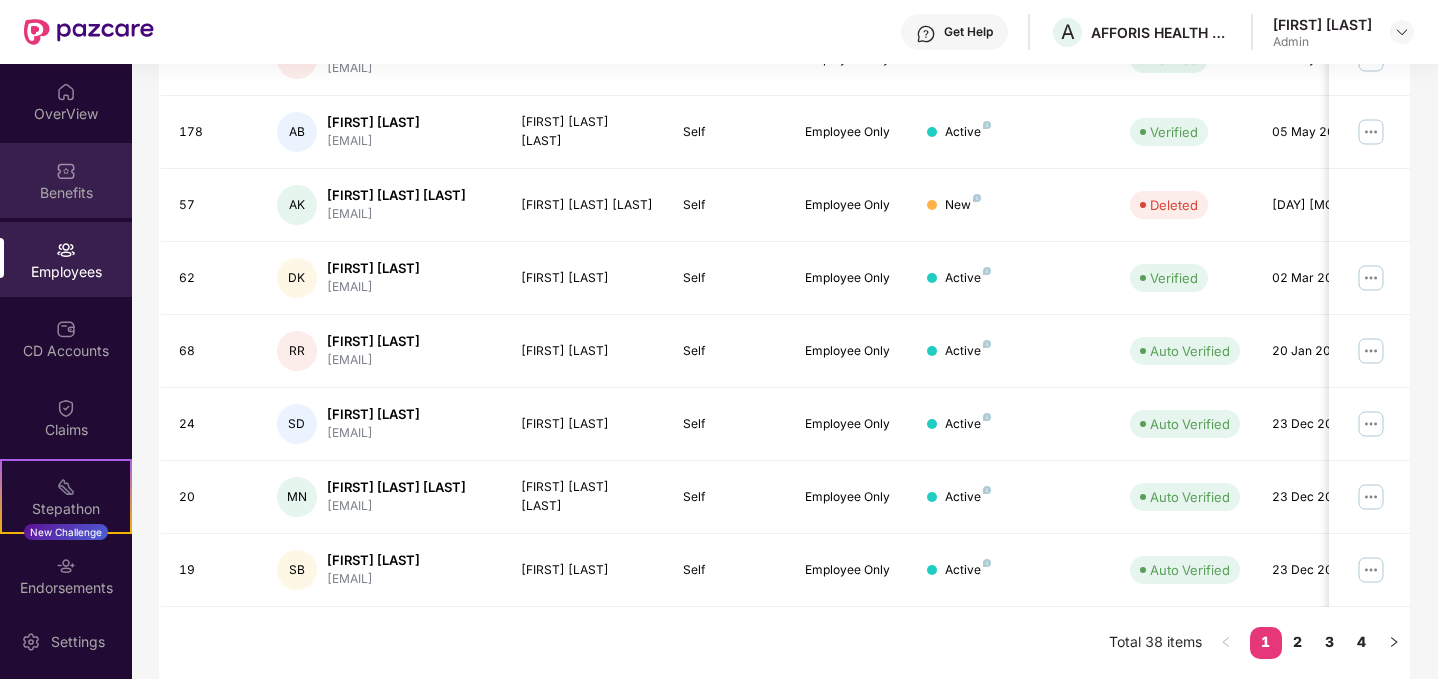 click on "Benefits" at bounding box center (66, 180) 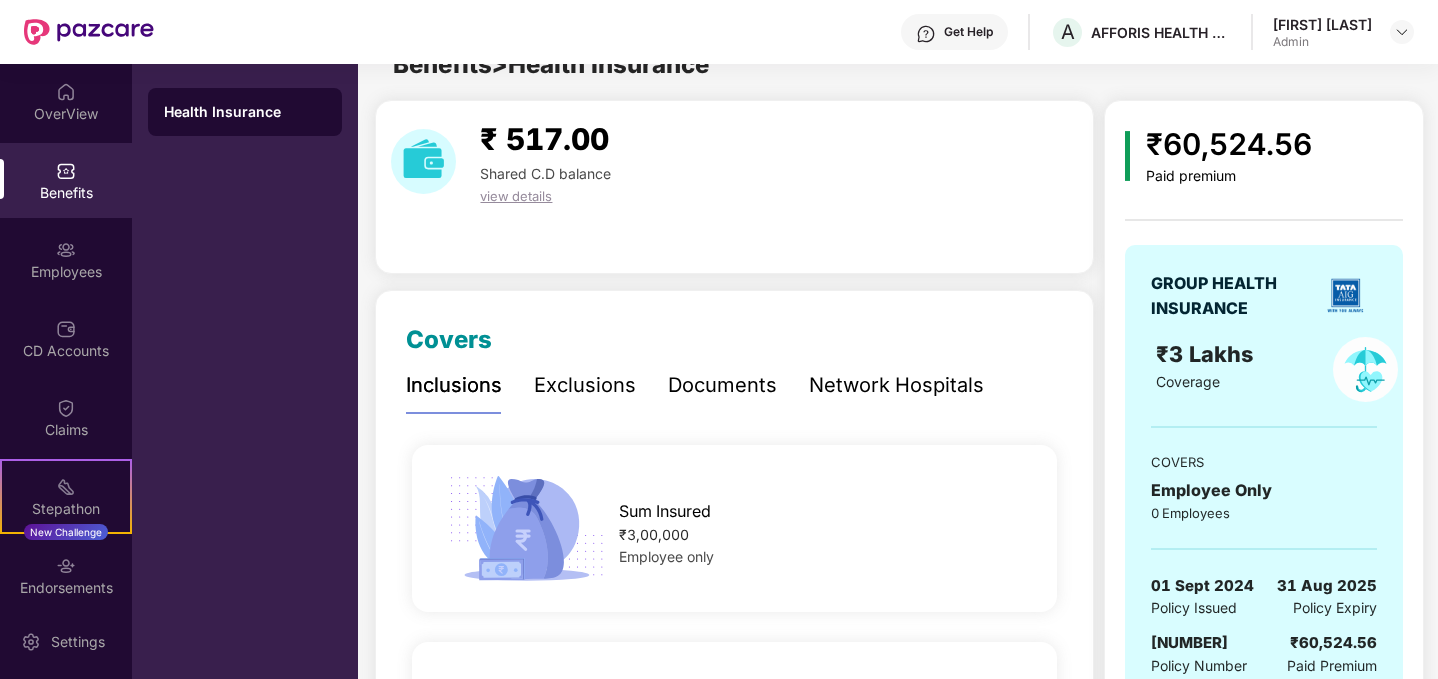 scroll, scrollTop: 550, scrollLeft: 0, axis: vertical 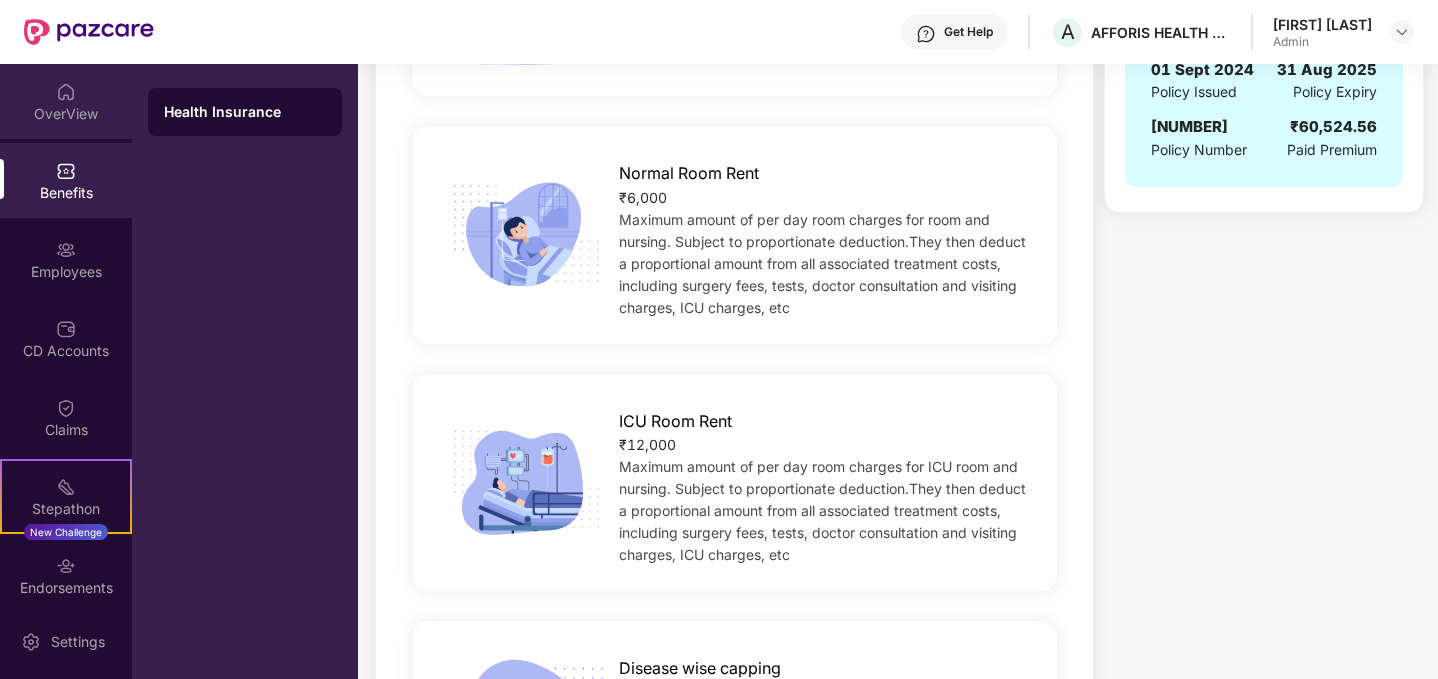 click on "OverView" at bounding box center [66, 101] 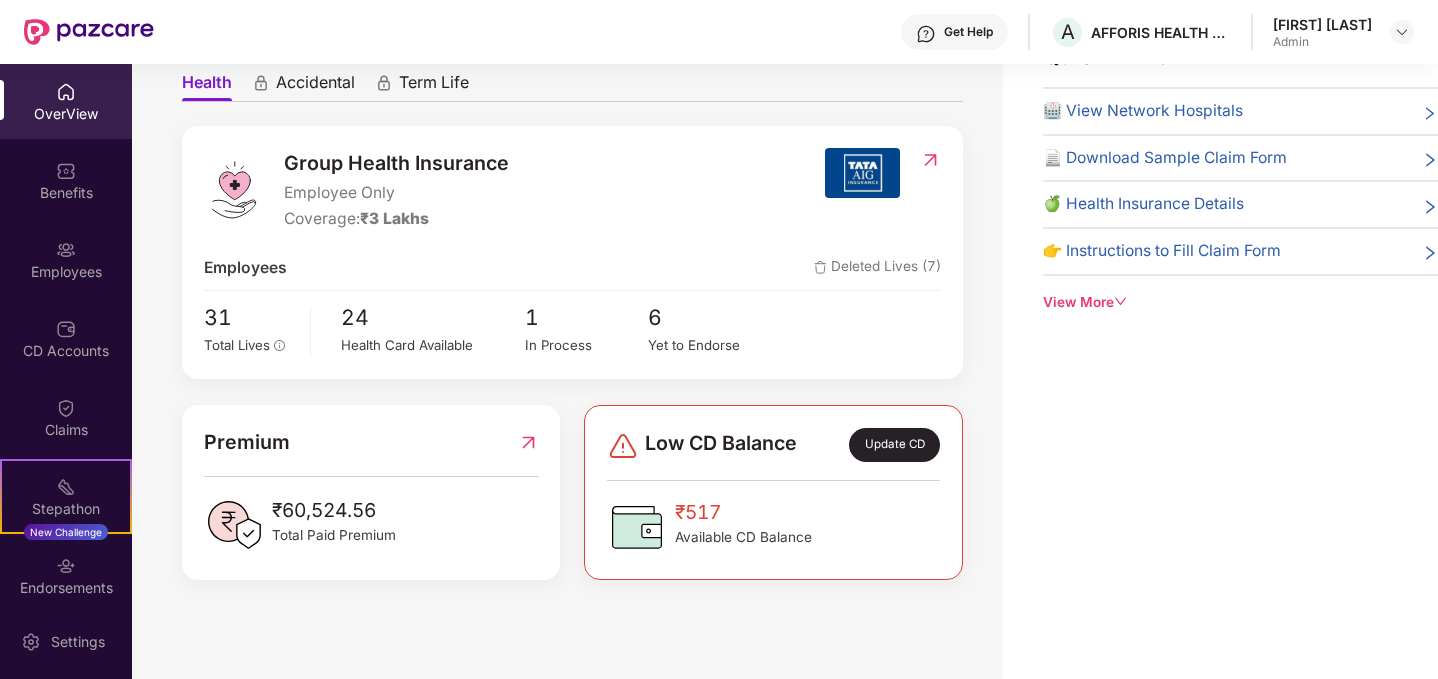 scroll, scrollTop: 127, scrollLeft: 0, axis: vertical 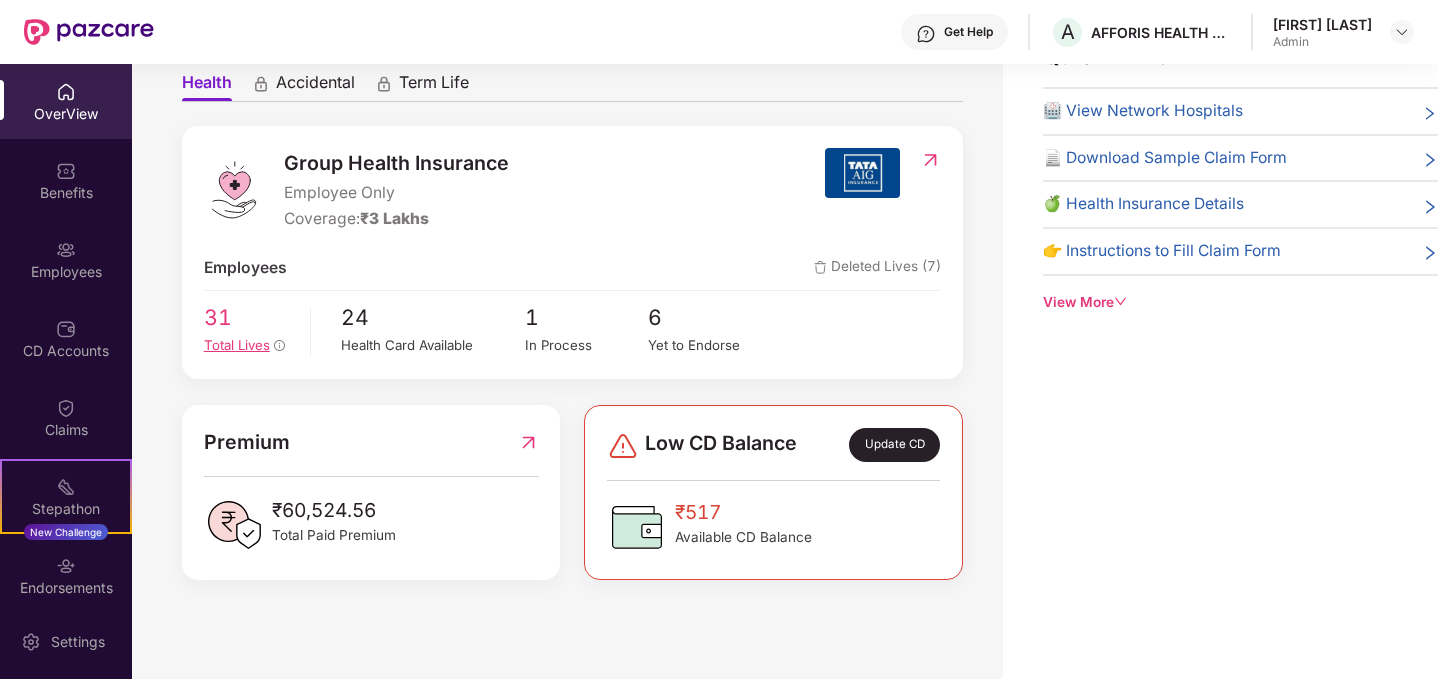 click on "Total Lives" at bounding box center (250, 345) 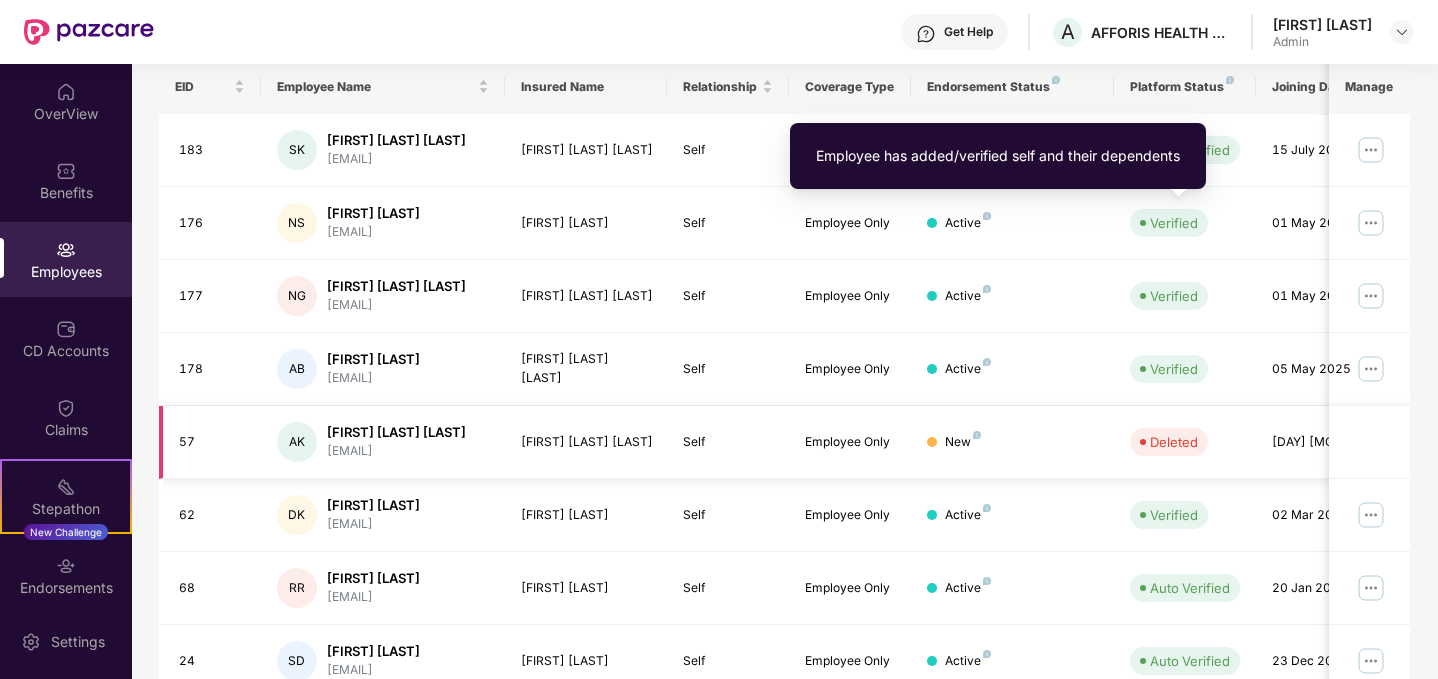scroll, scrollTop: 550, scrollLeft: 0, axis: vertical 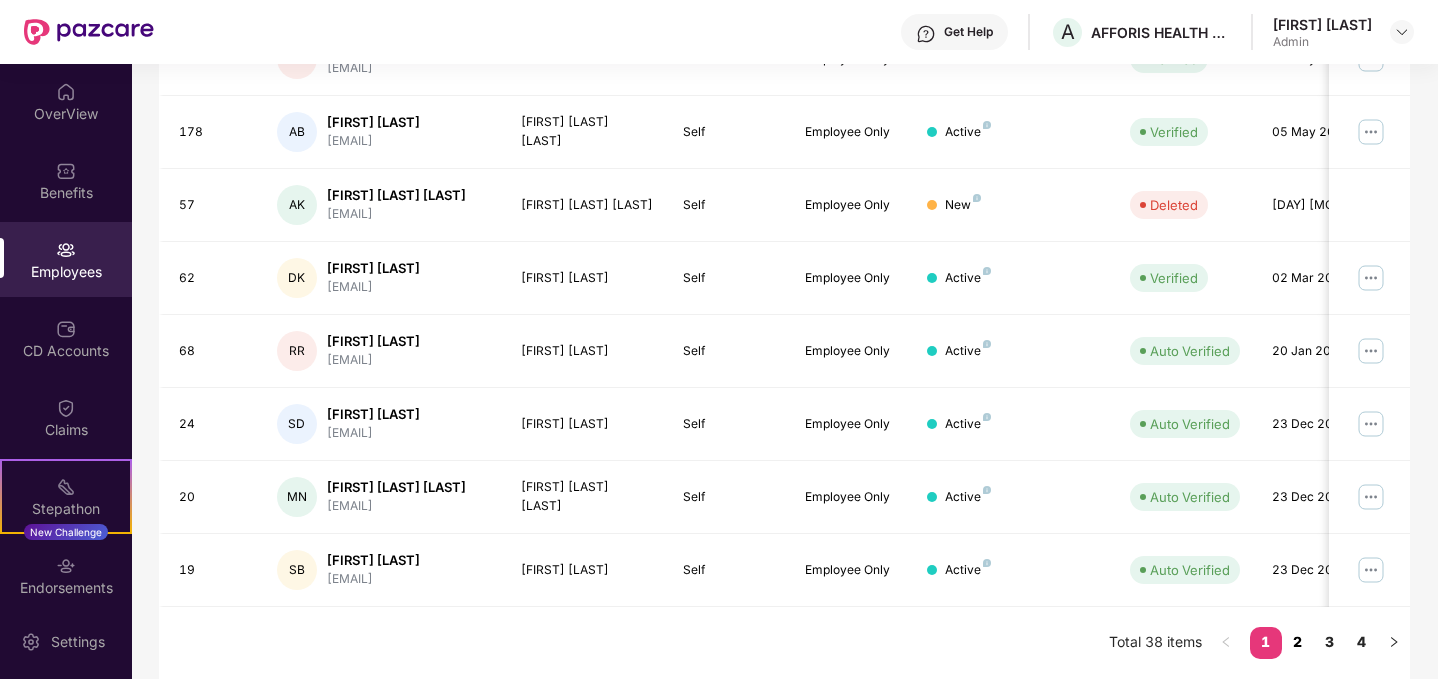 click on "2" at bounding box center [1298, 642] 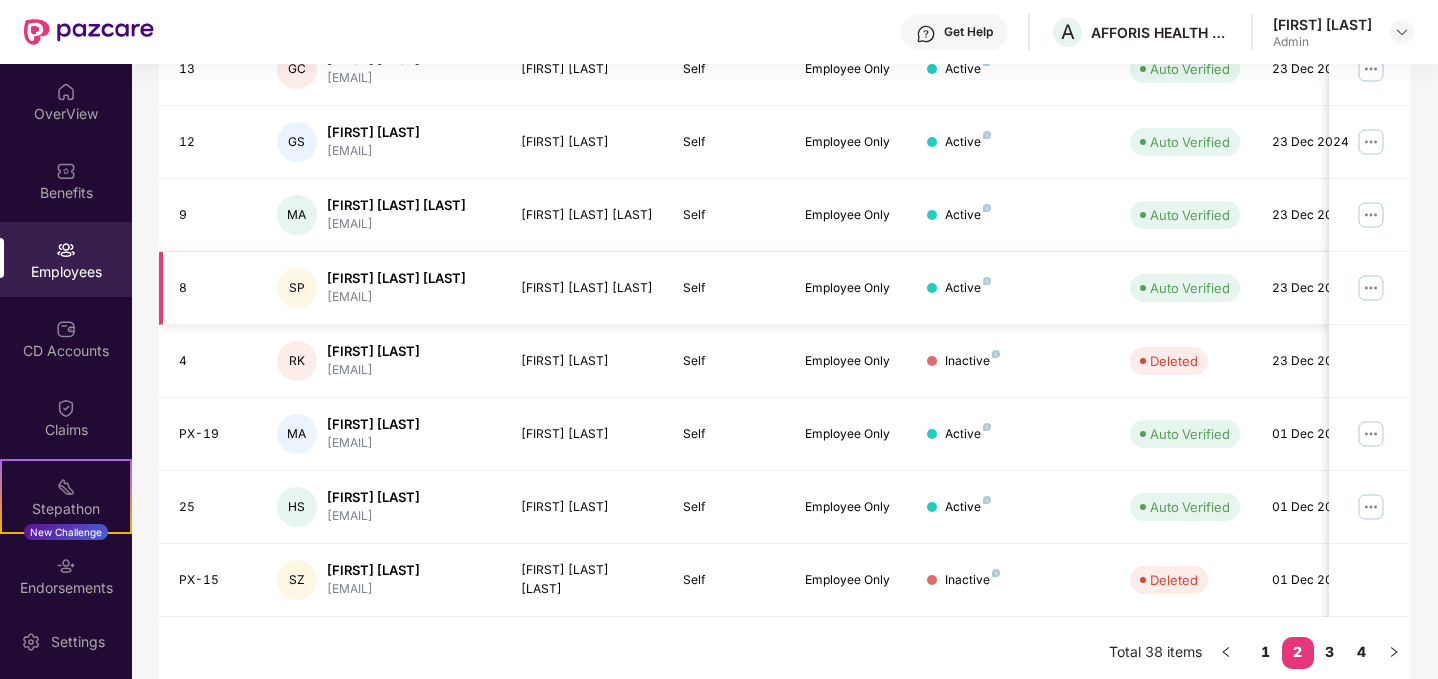 scroll, scrollTop: 567, scrollLeft: 0, axis: vertical 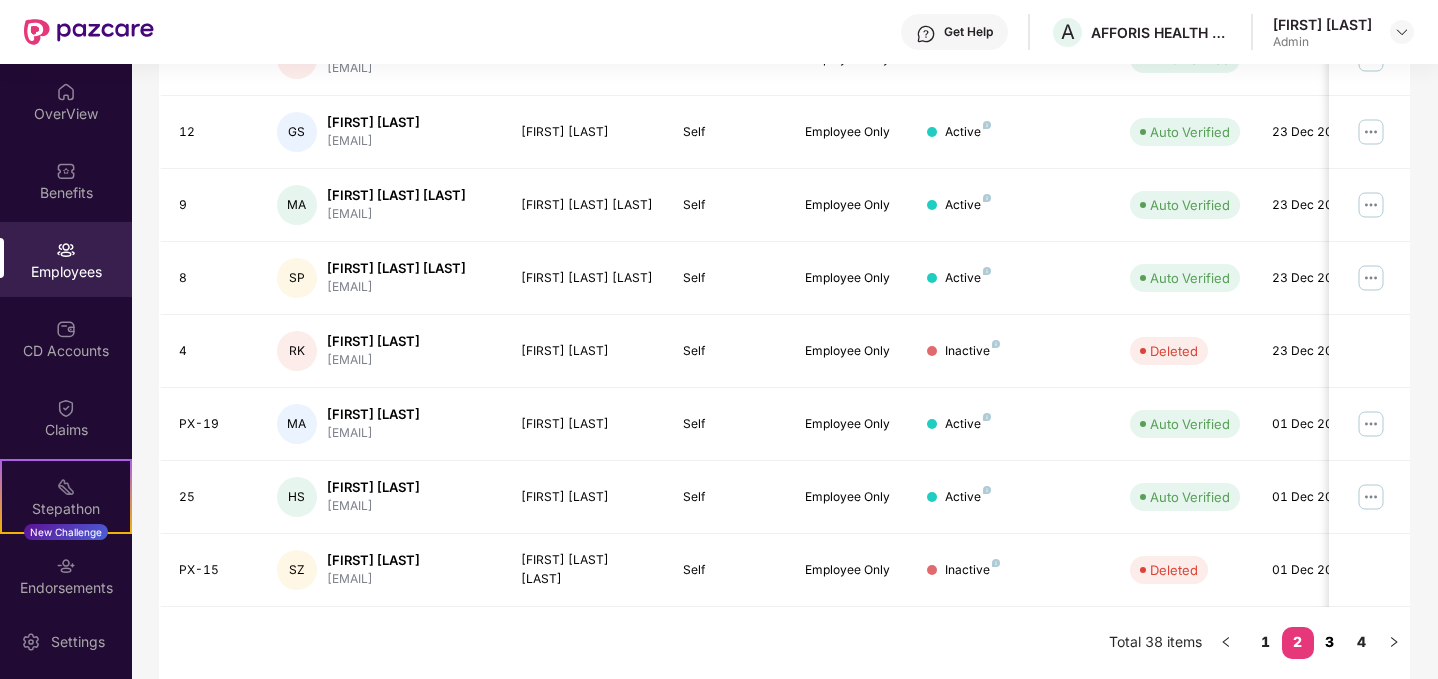 click on "3" at bounding box center (1330, 642) 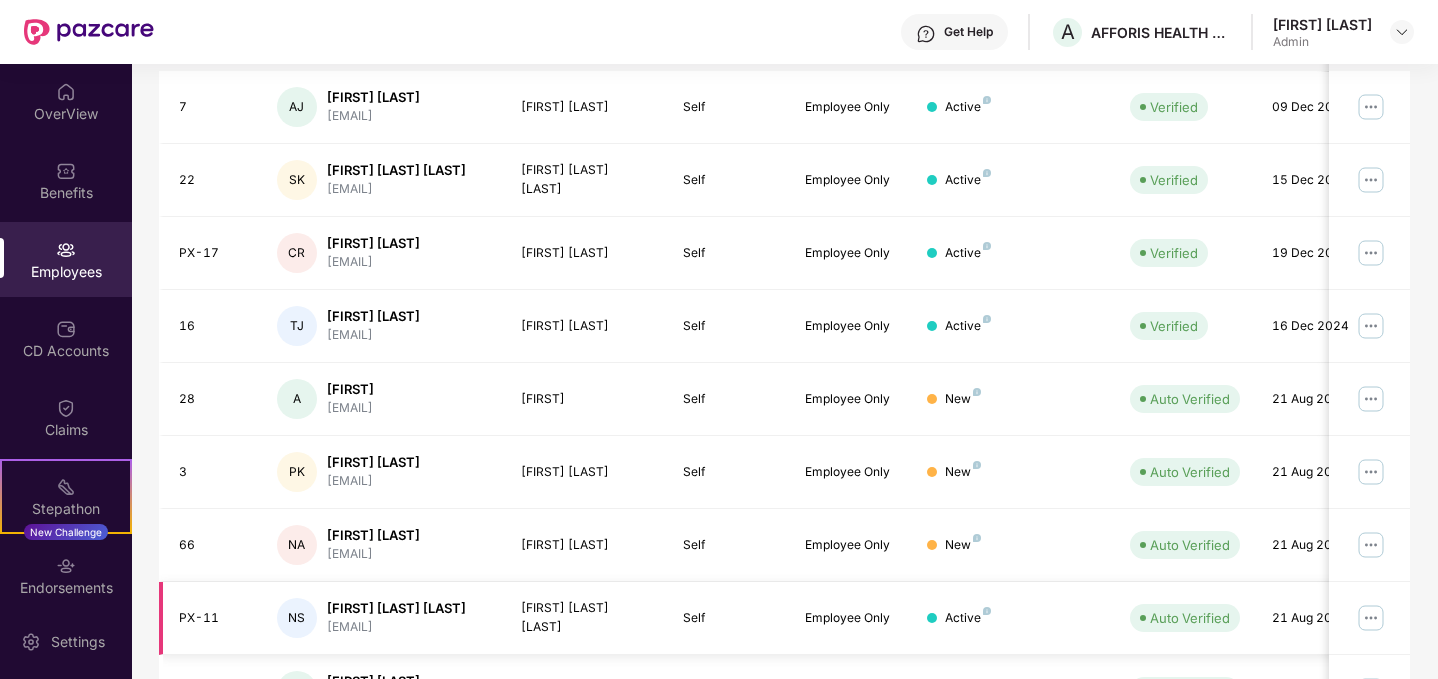 scroll, scrollTop: 550, scrollLeft: 0, axis: vertical 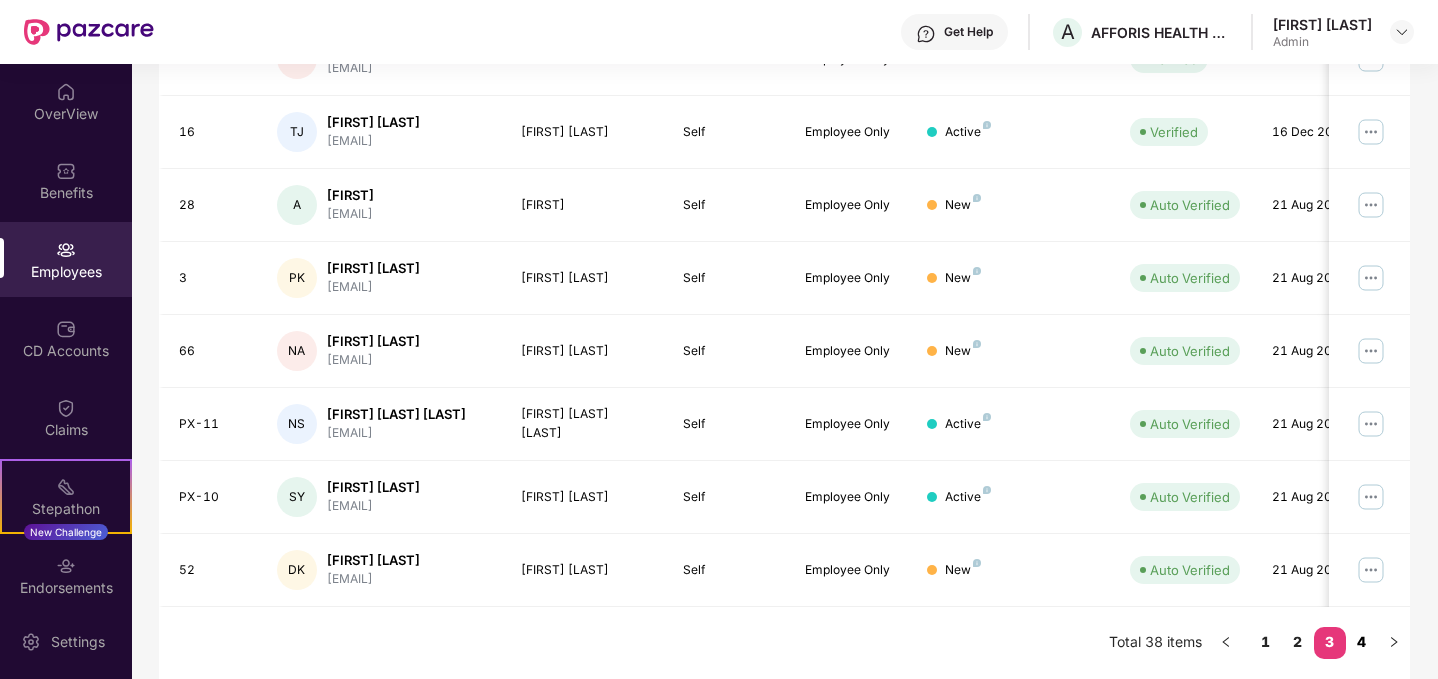 click on "4" at bounding box center [1362, 642] 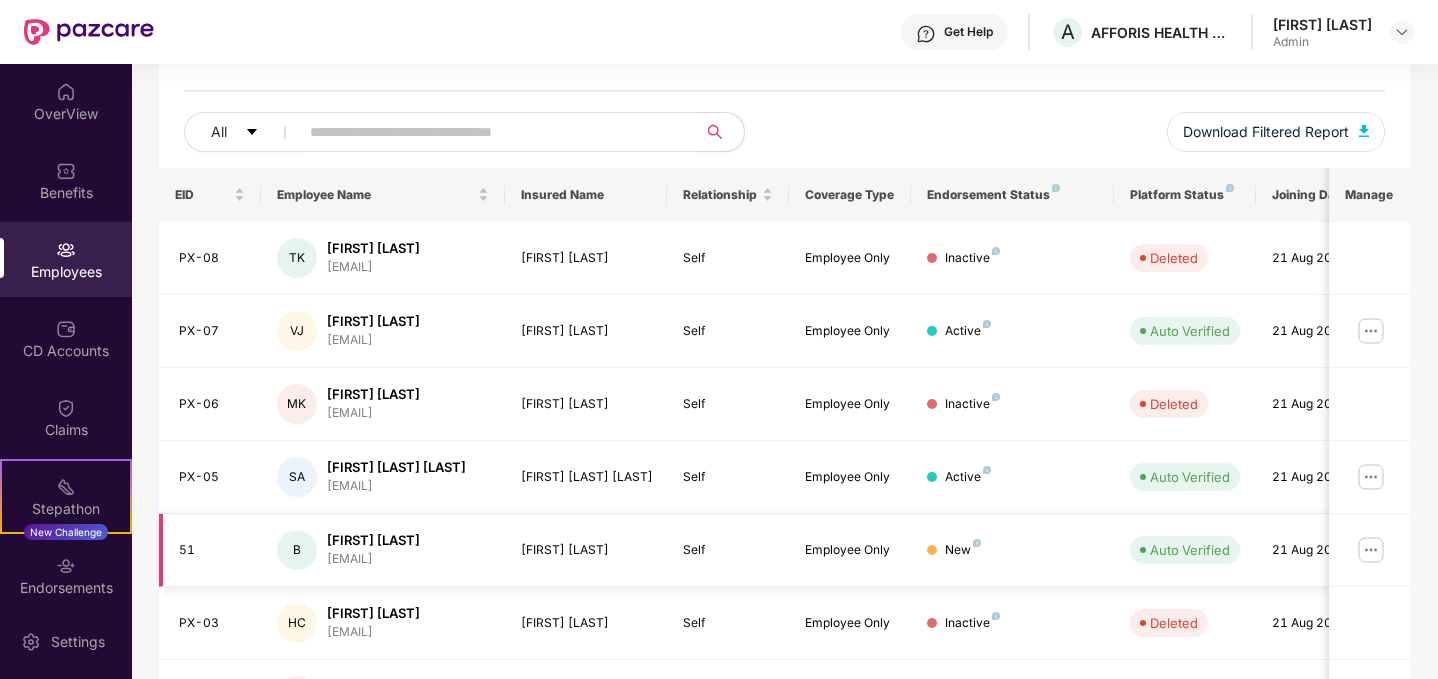 scroll, scrollTop: 0, scrollLeft: 0, axis: both 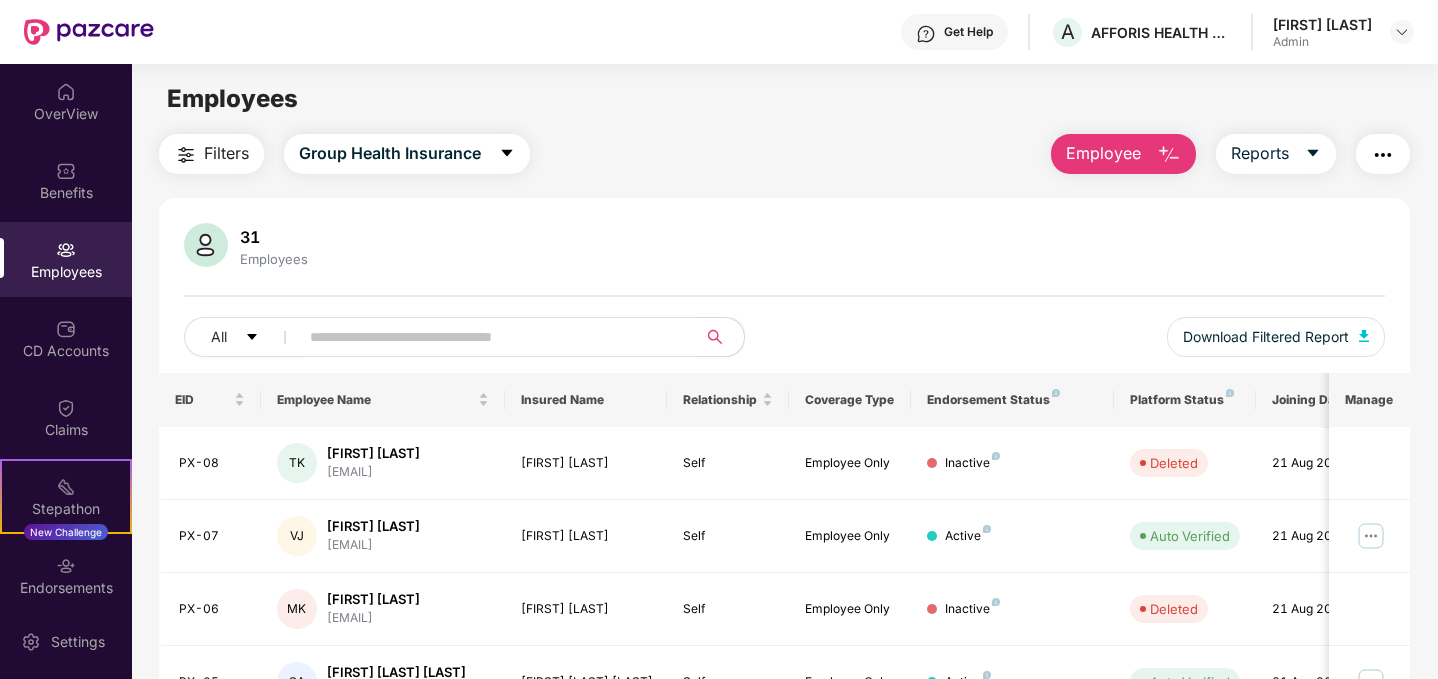 click on "Filters" at bounding box center (226, 153) 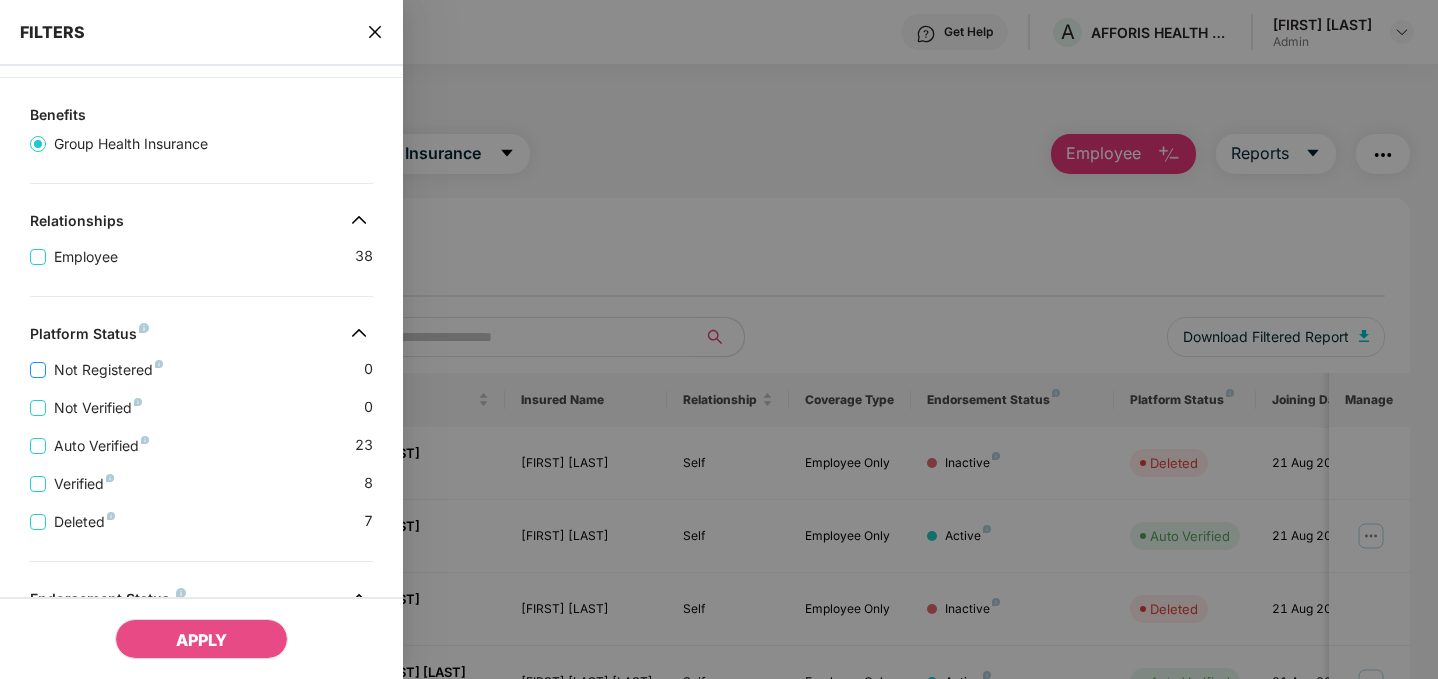 scroll, scrollTop: 144, scrollLeft: 0, axis: vertical 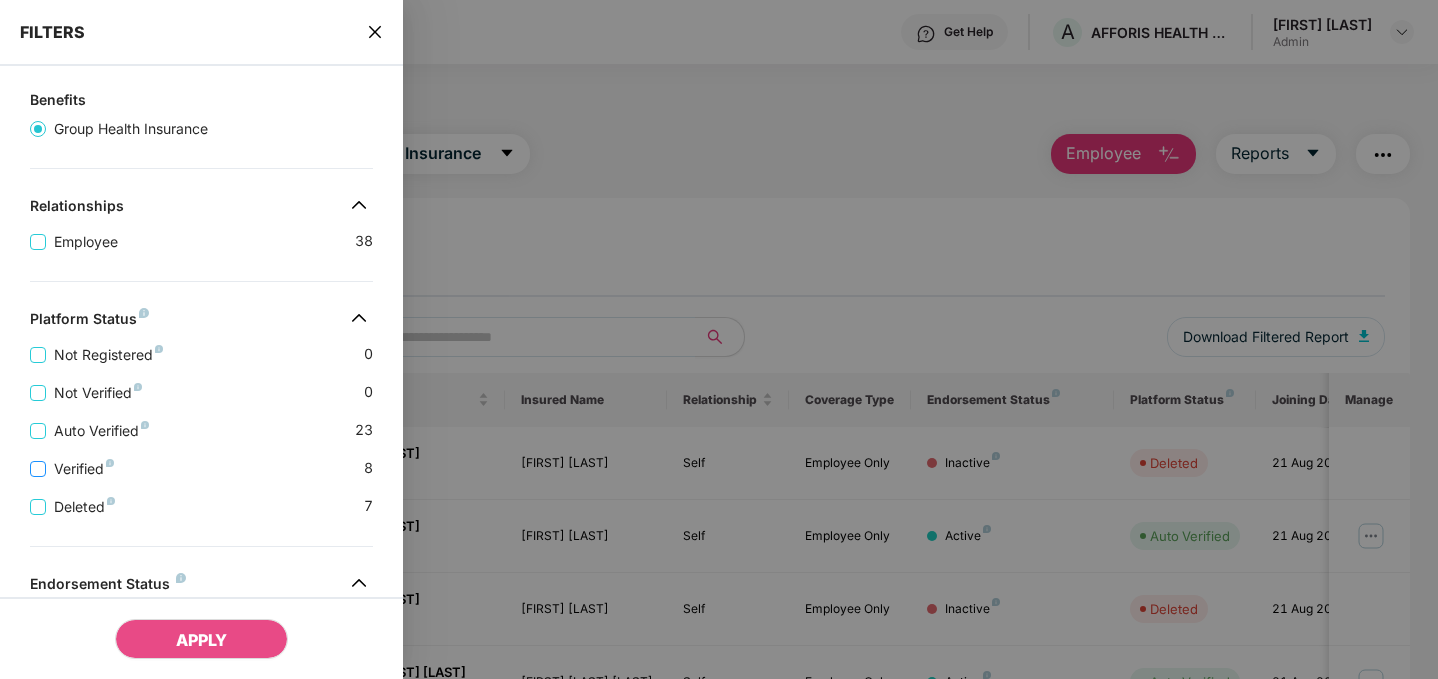click on "Verified" at bounding box center (84, 469) 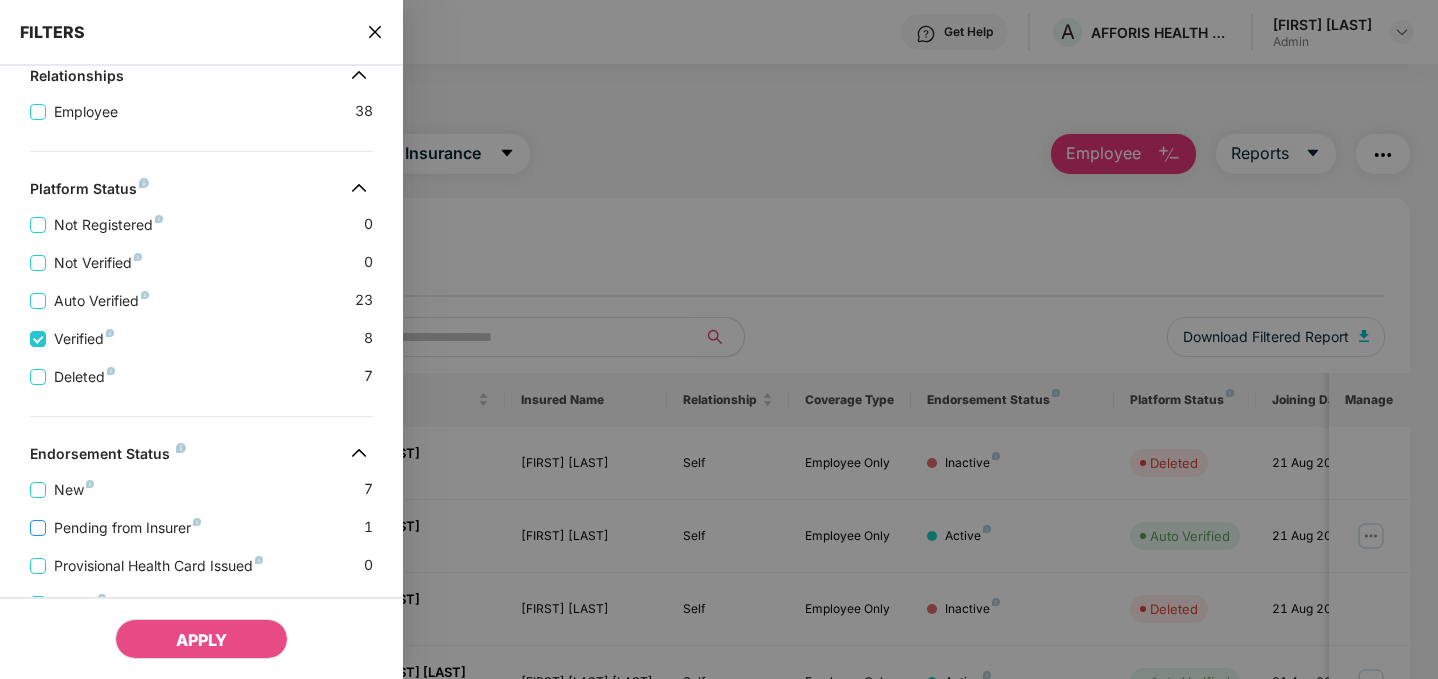 scroll, scrollTop: 306, scrollLeft: 0, axis: vertical 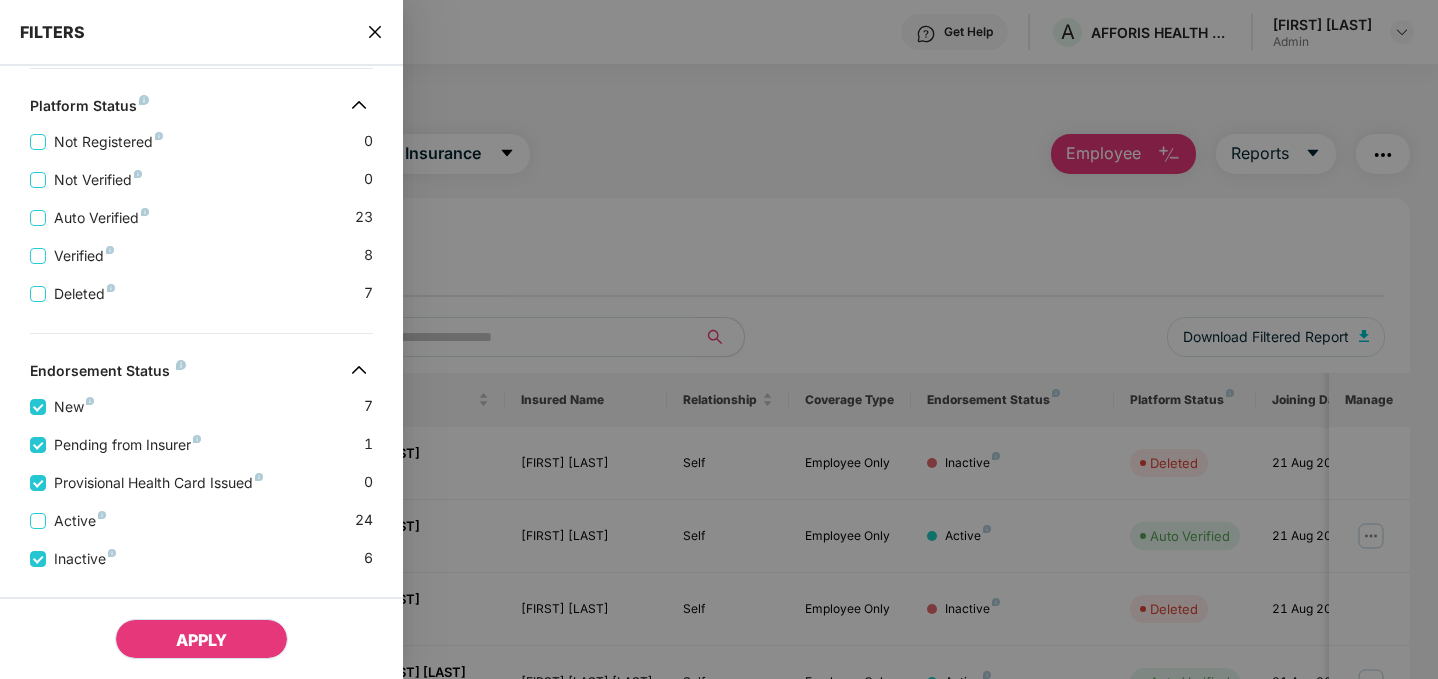 click on "APPLY" at bounding box center (201, 639) 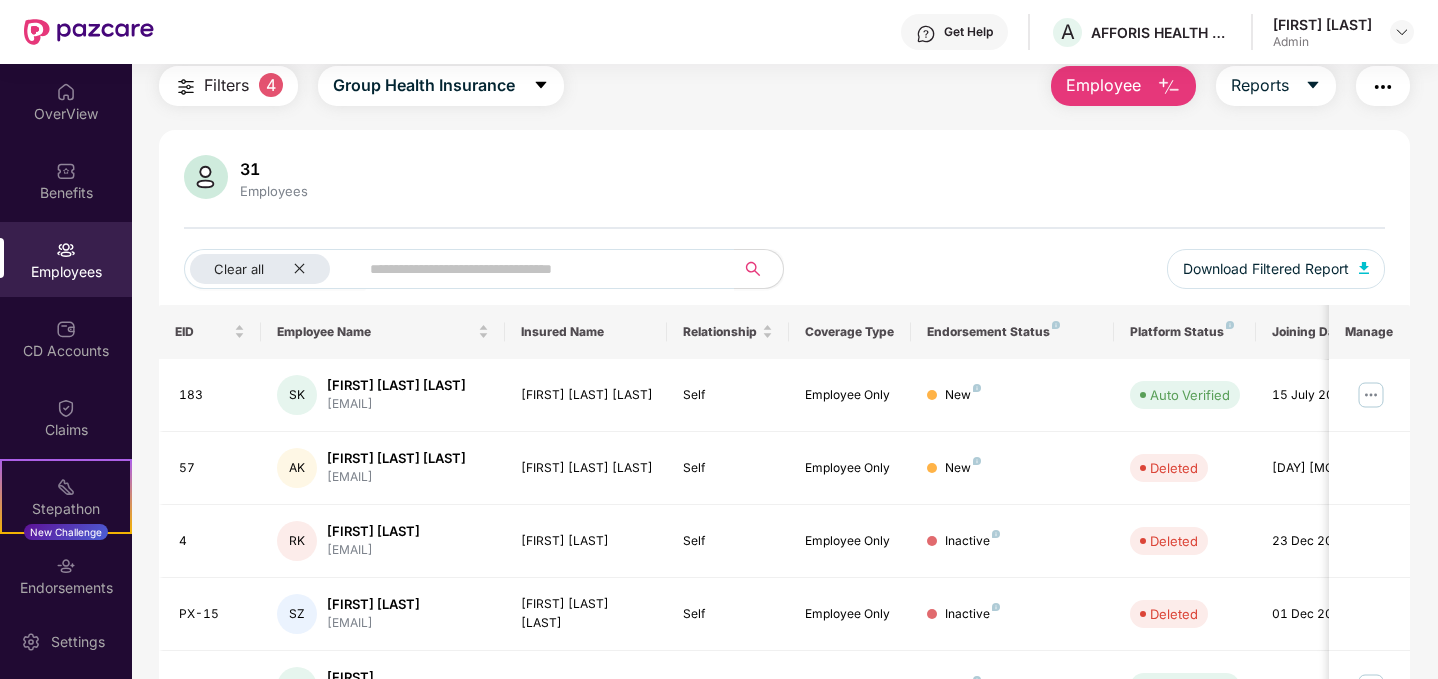 scroll, scrollTop: 70, scrollLeft: 0, axis: vertical 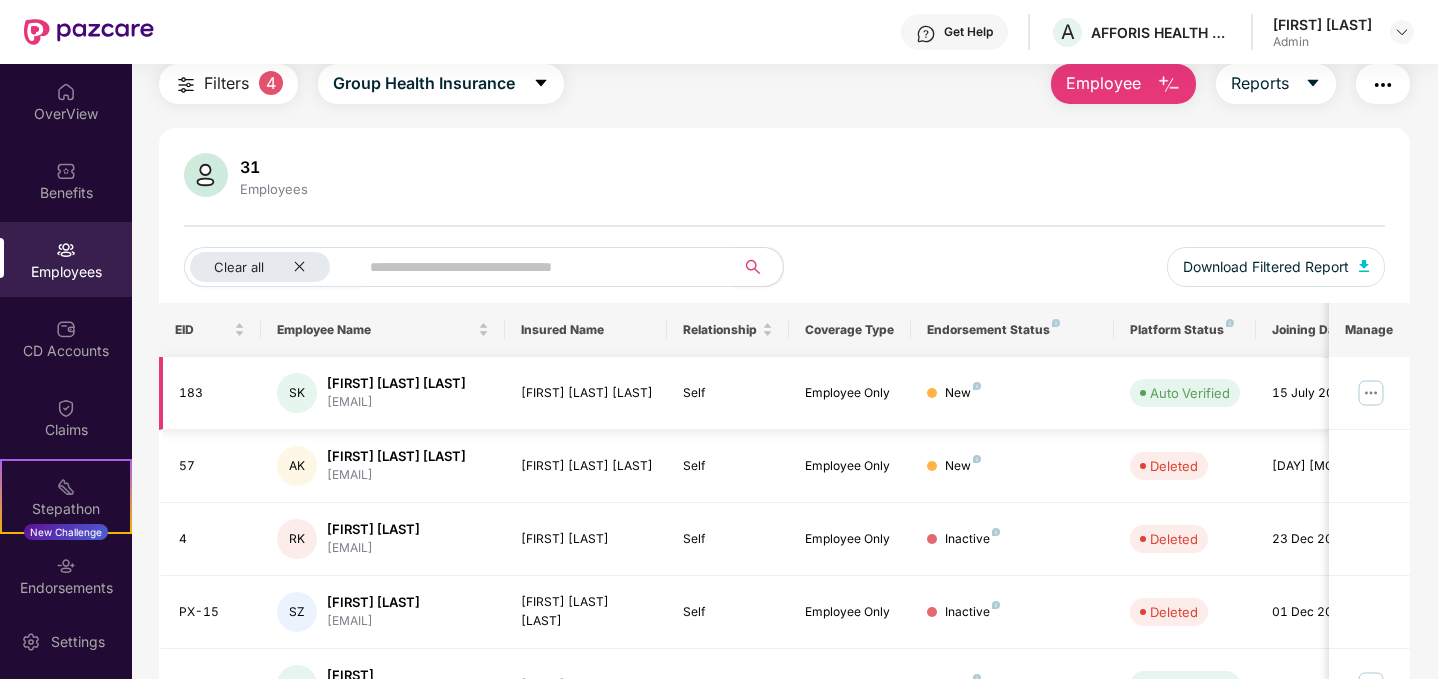 click at bounding box center [1371, 393] 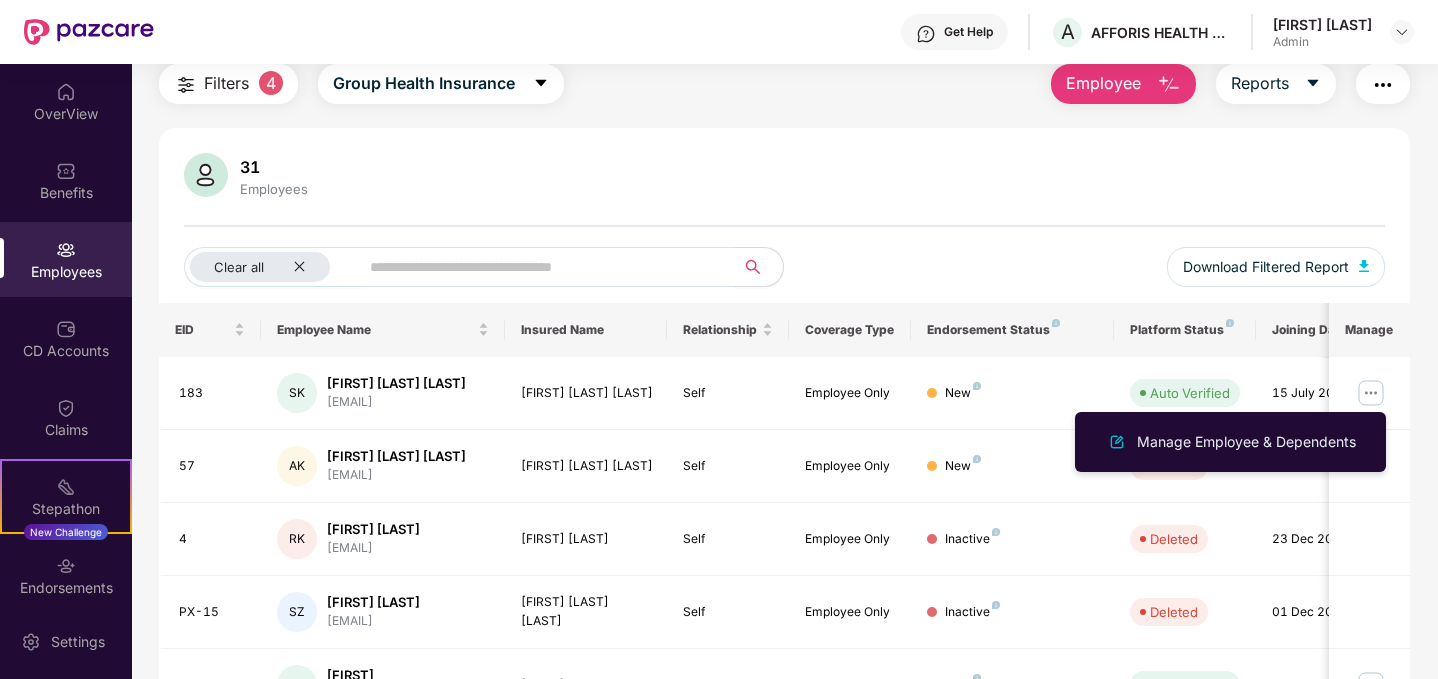 click on "Clear all Download Filtered Report" at bounding box center (784, 275) 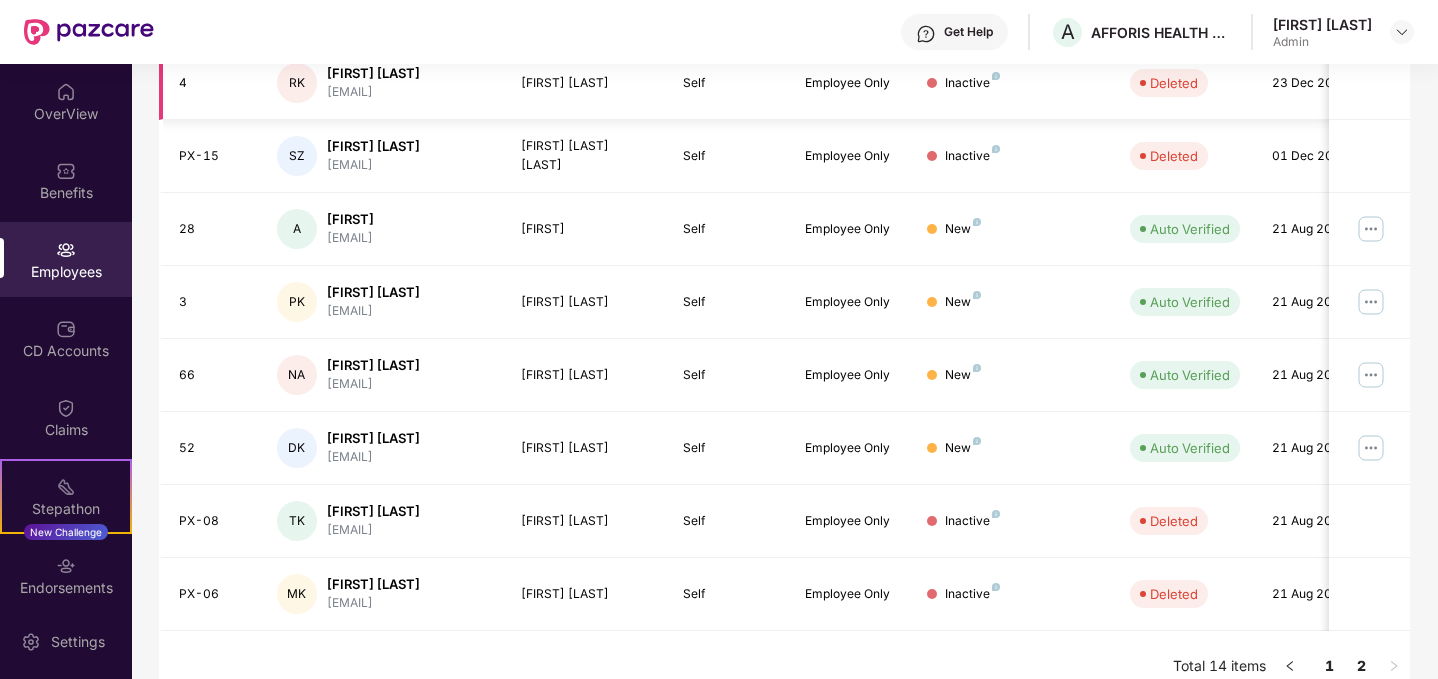 scroll, scrollTop: 567, scrollLeft: 0, axis: vertical 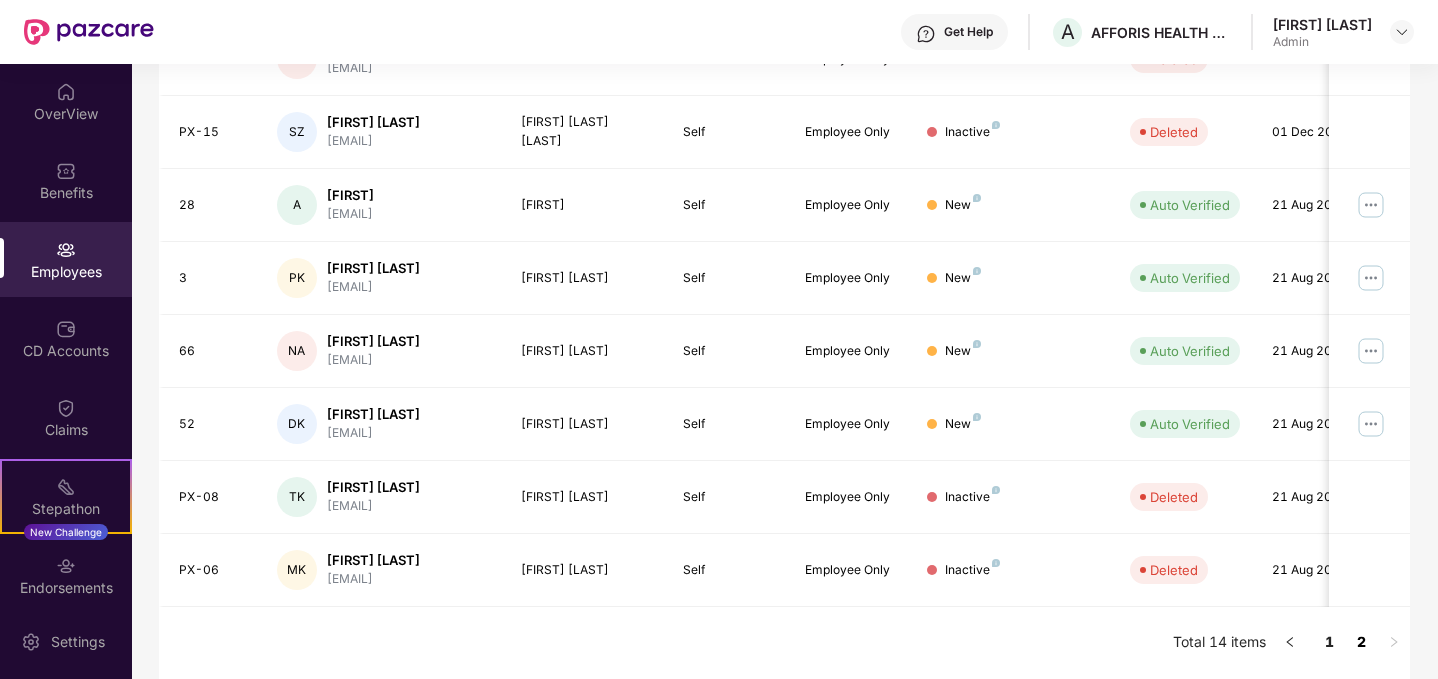 click on "2" at bounding box center [1362, 642] 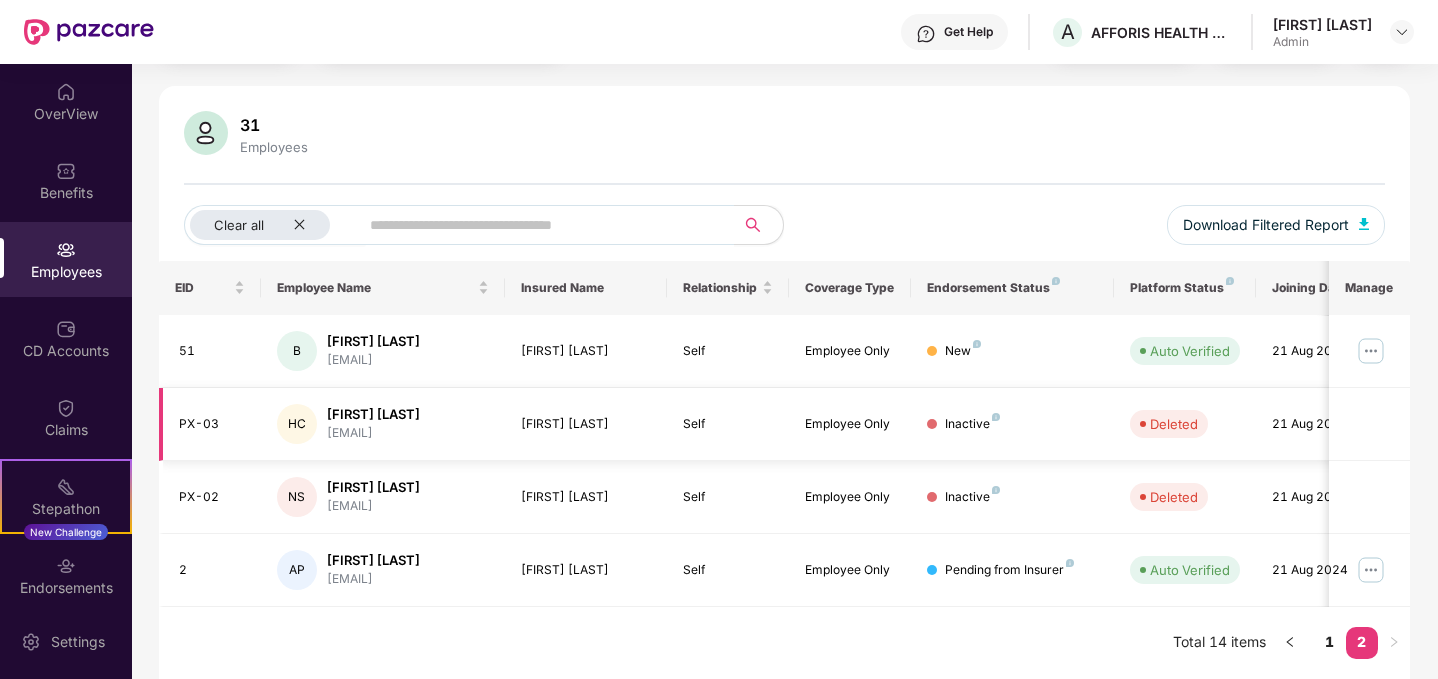 scroll, scrollTop: 112, scrollLeft: 0, axis: vertical 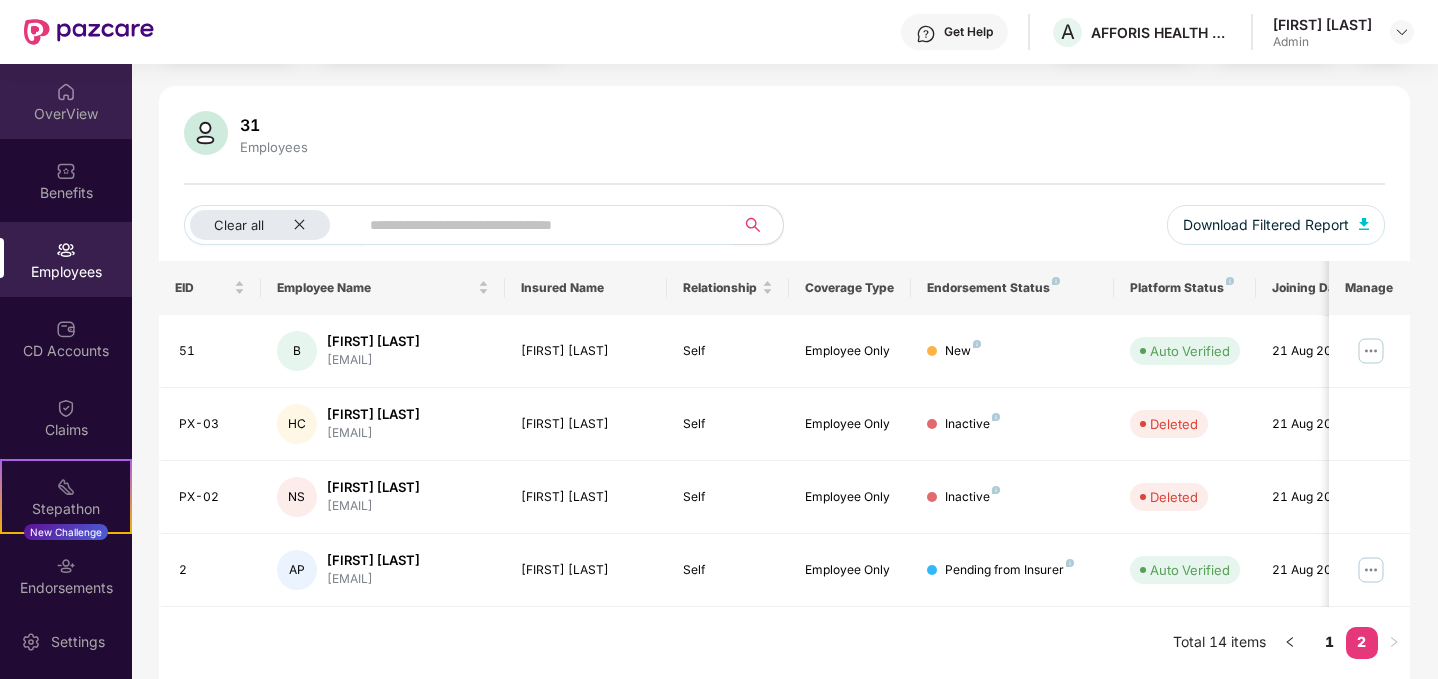 click on "OverView" at bounding box center (66, 101) 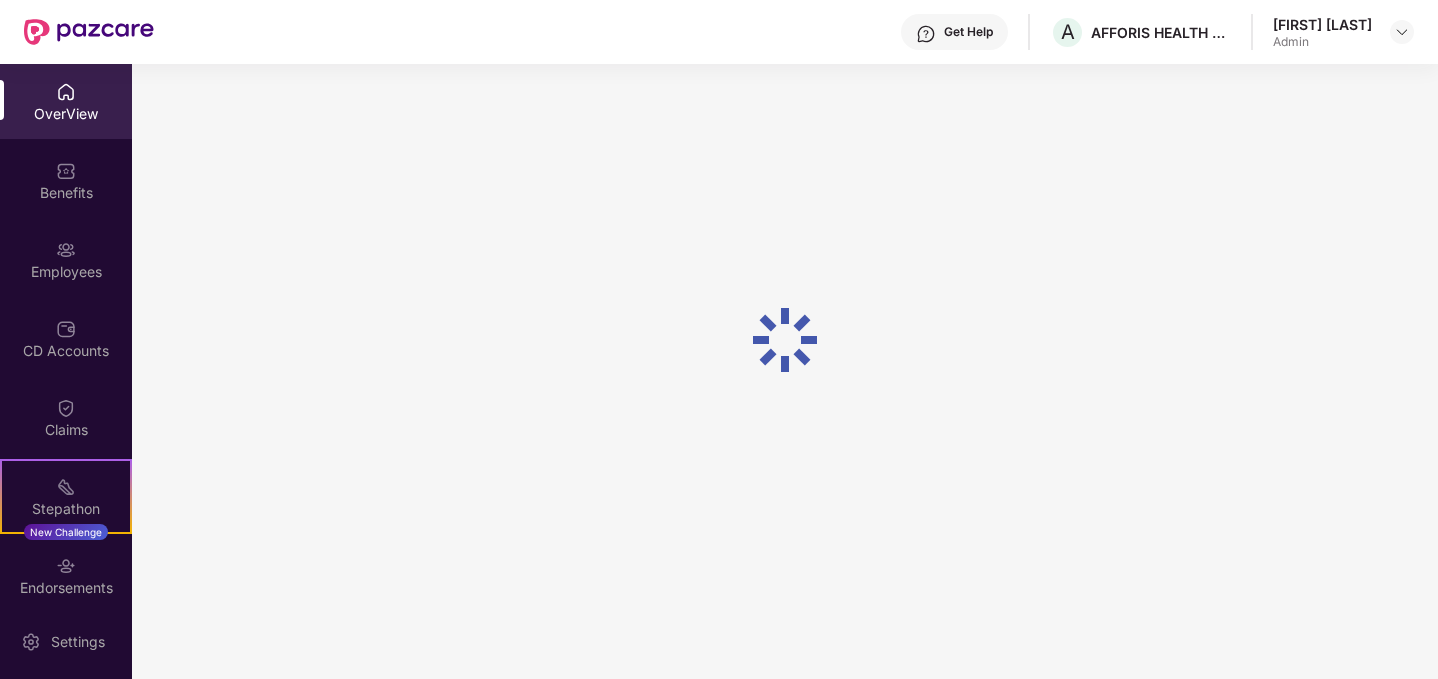 scroll, scrollTop: 64, scrollLeft: 0, axis: vertical 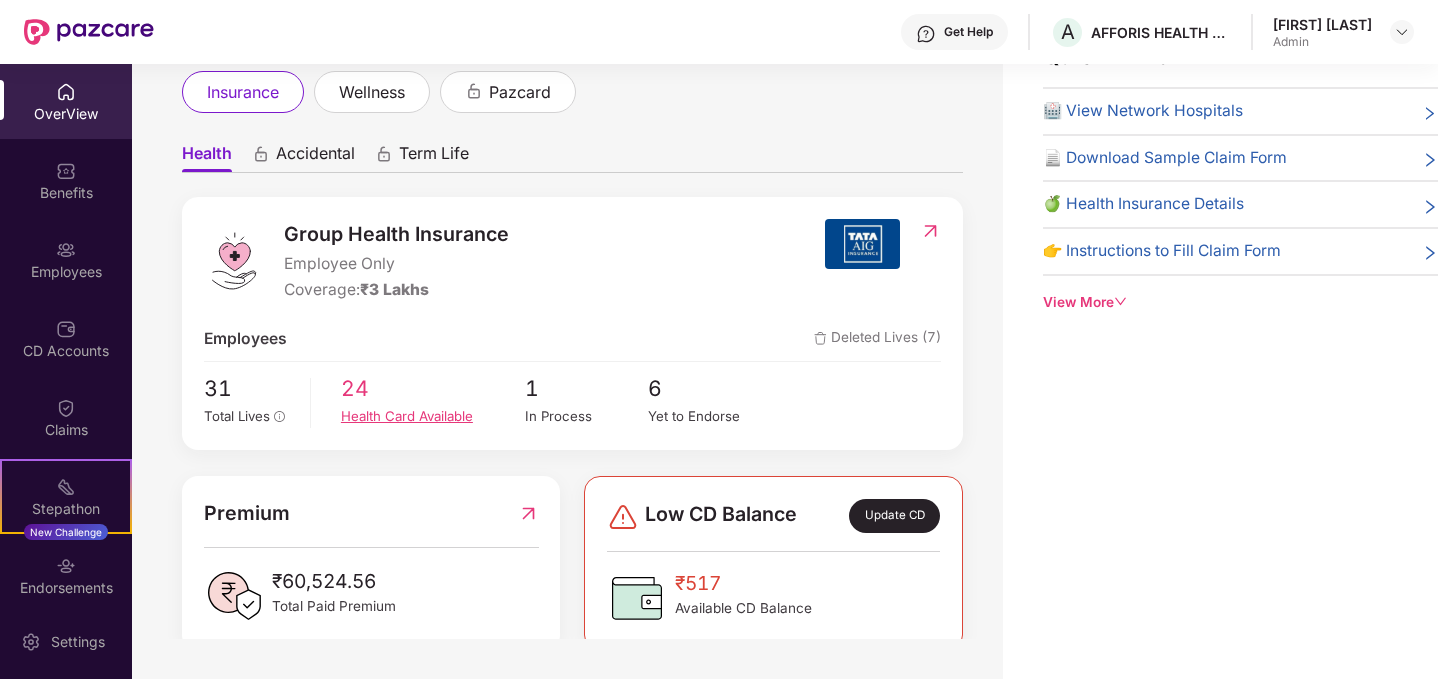 click on "Health Card Available" at bounding box center (433, 416) 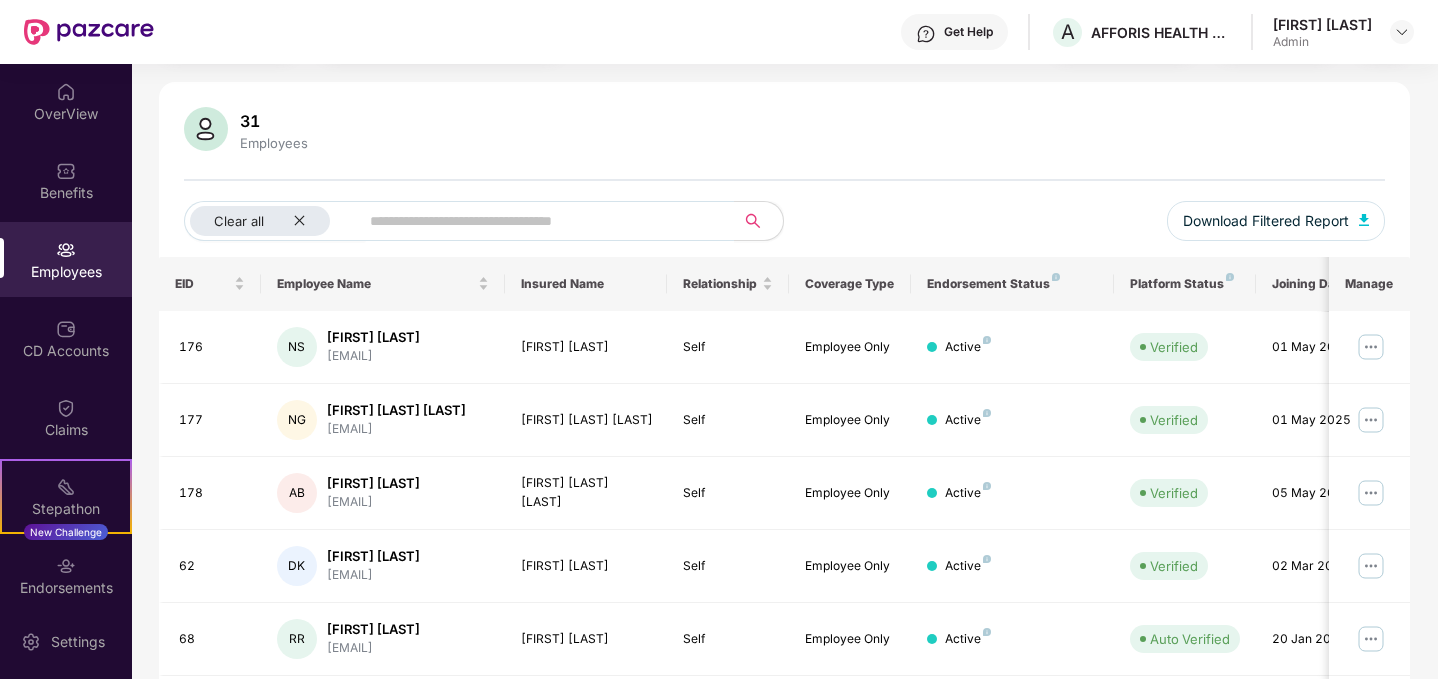 scroll, scrollTop: 550, scrollLeft: 0, axis: vertical 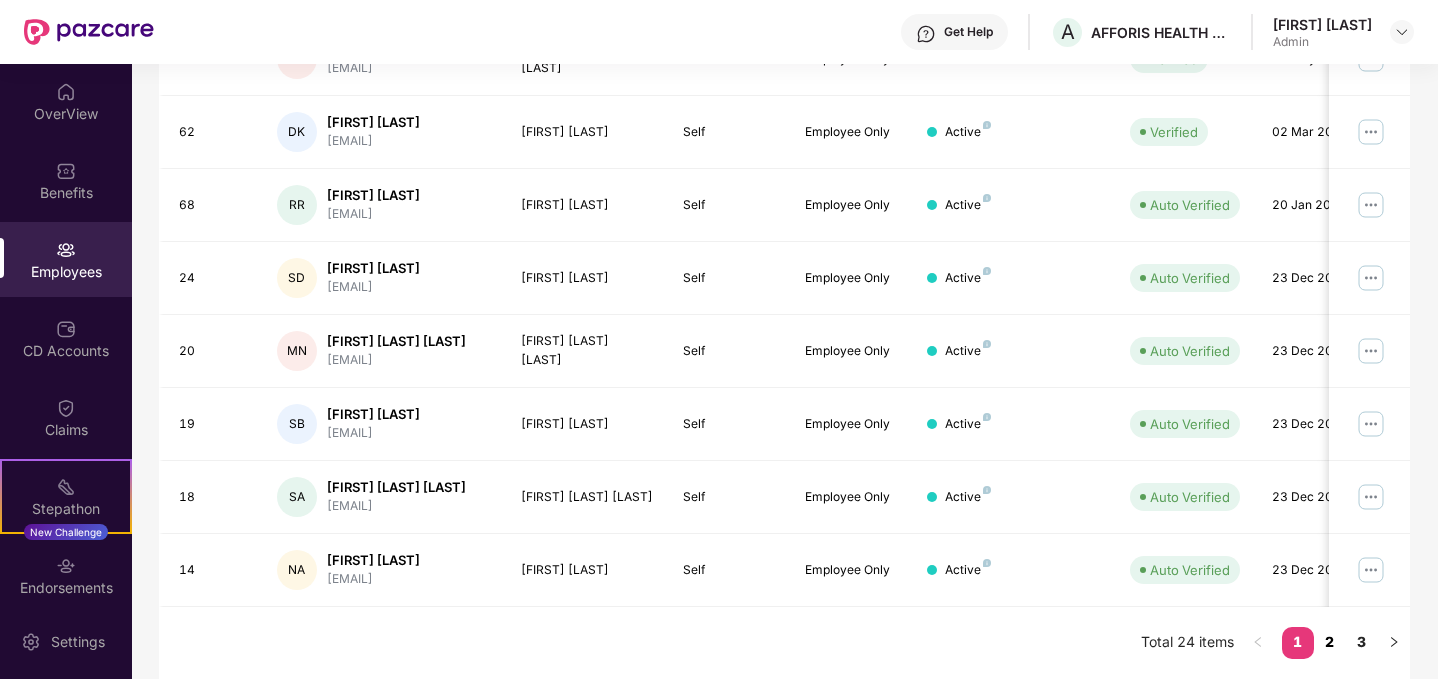 click on "2" at bounding box center (1330, 642) 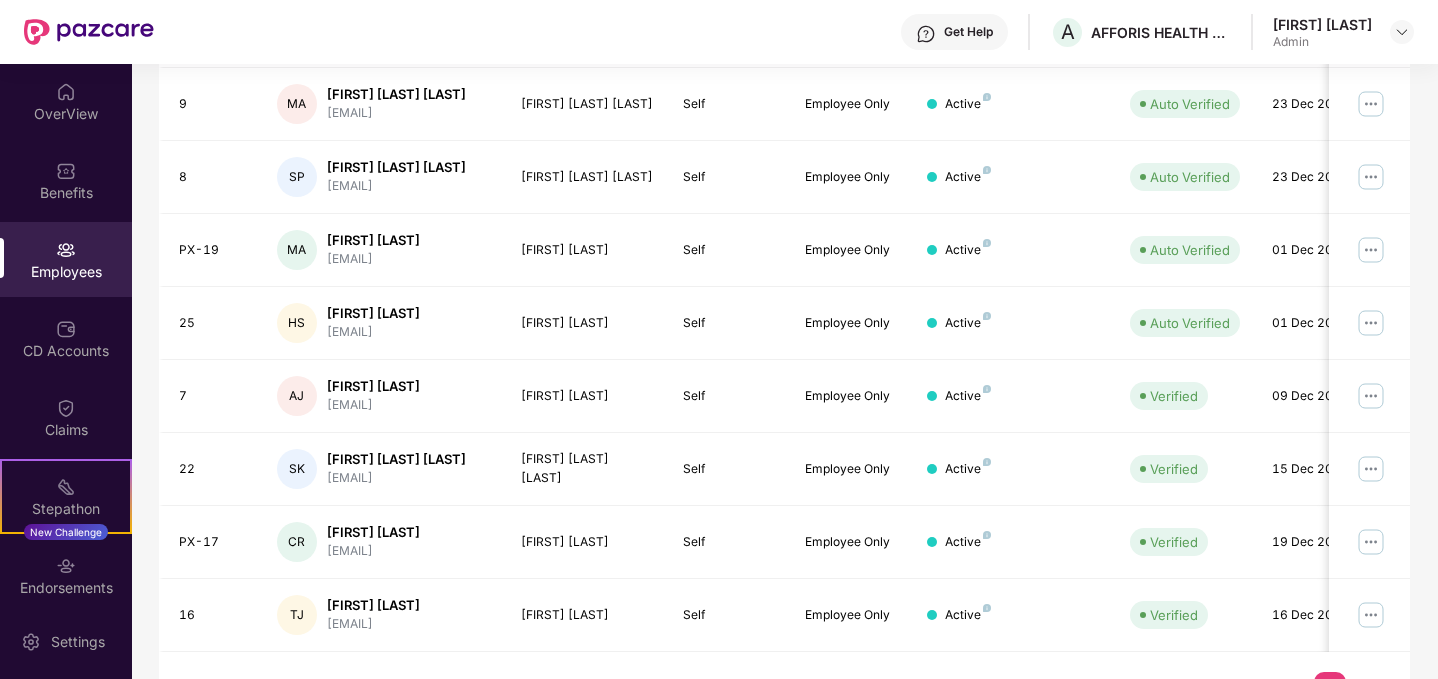 scroll, scrollTop: 550, scrollLeft: 0, axis: vertical 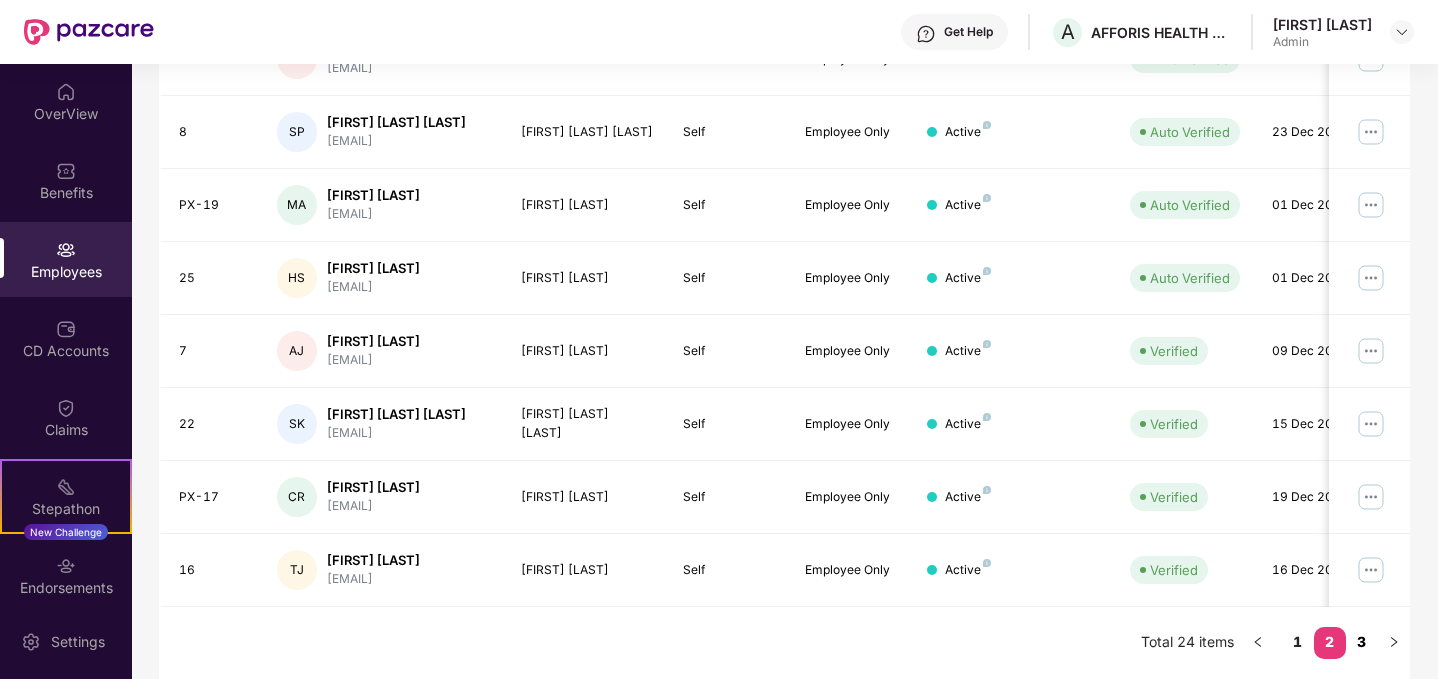 click on "3" at bounding box center [1362, 642] 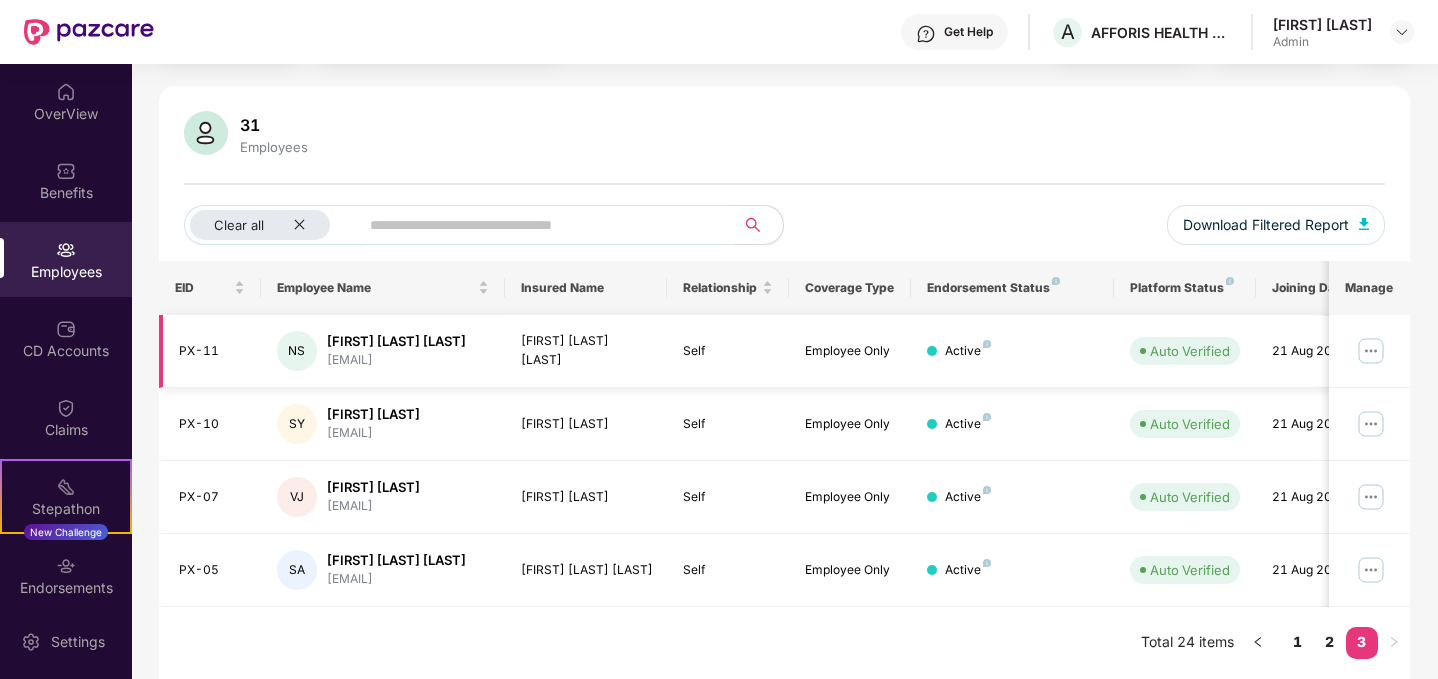 scroll, scrollTop: 0, scrollLeft: 0, axis: both 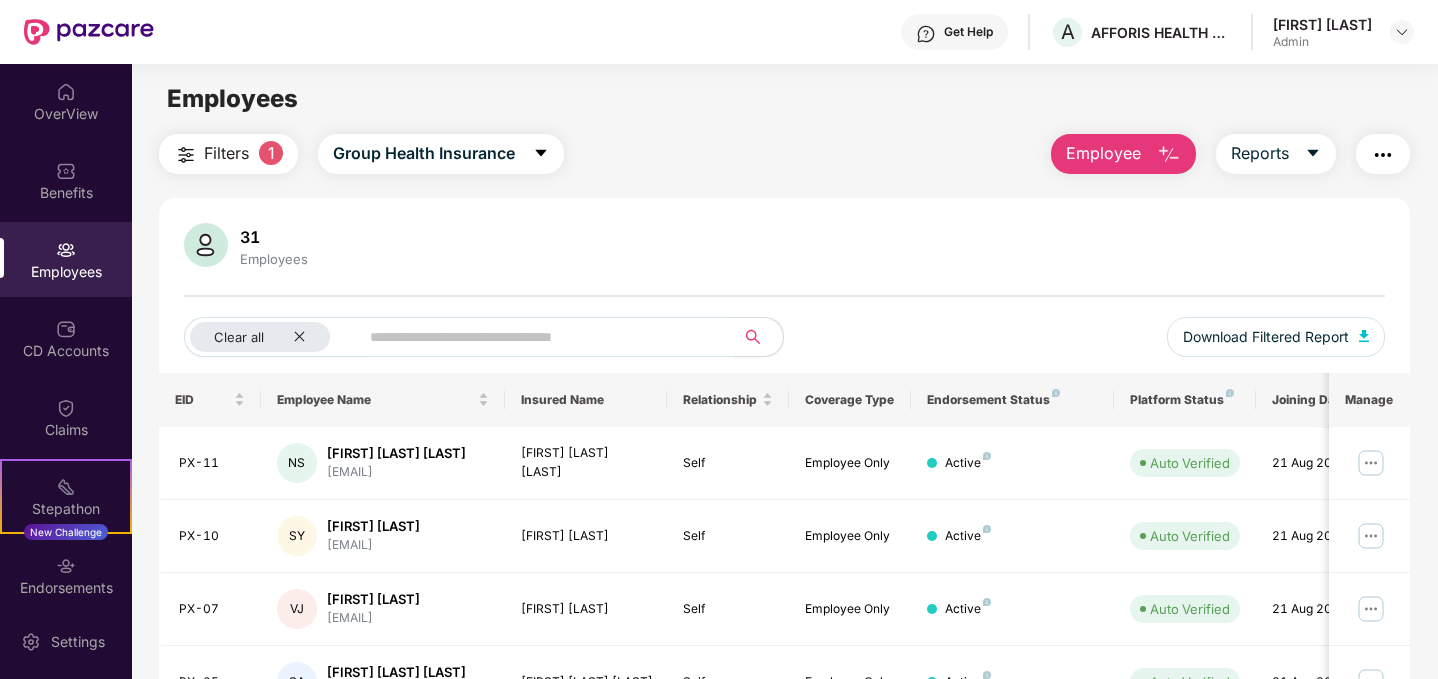 click on "Filters" at bounding box center [226, 153] 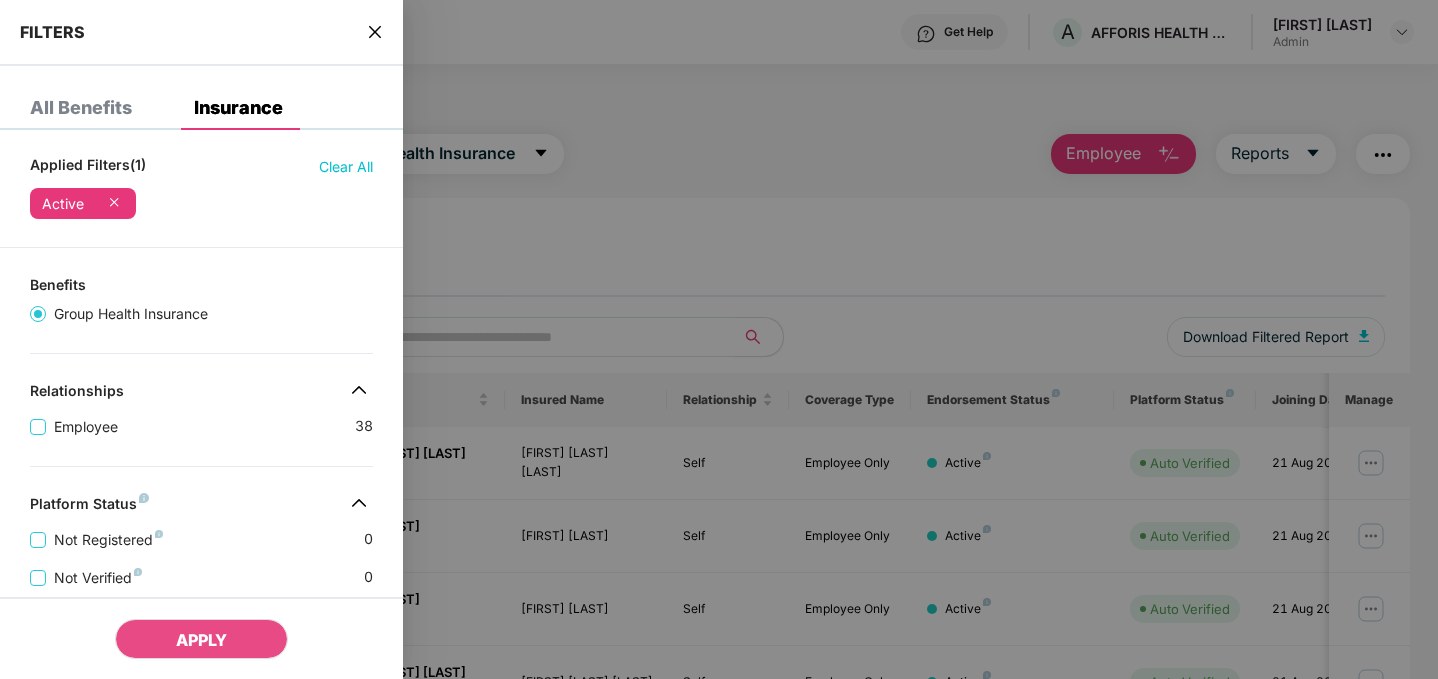 click 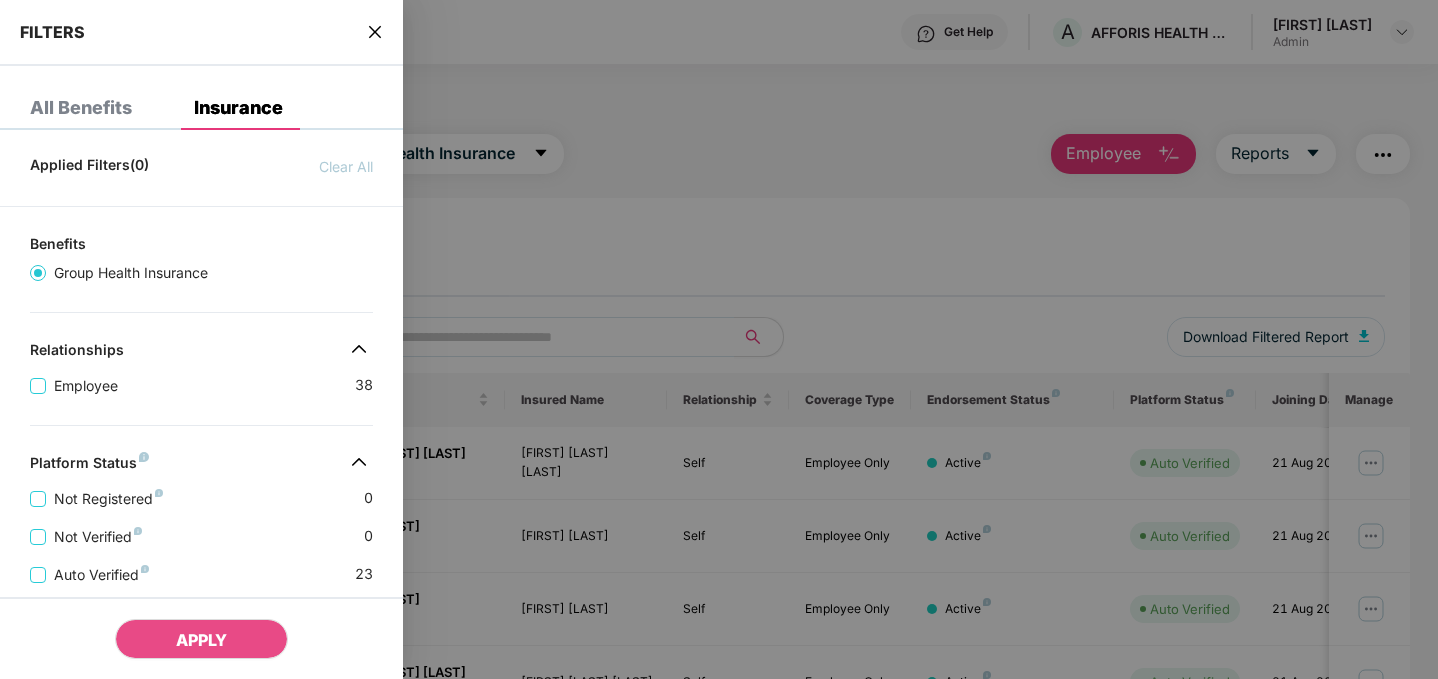 click at bounding box center [719, 339] 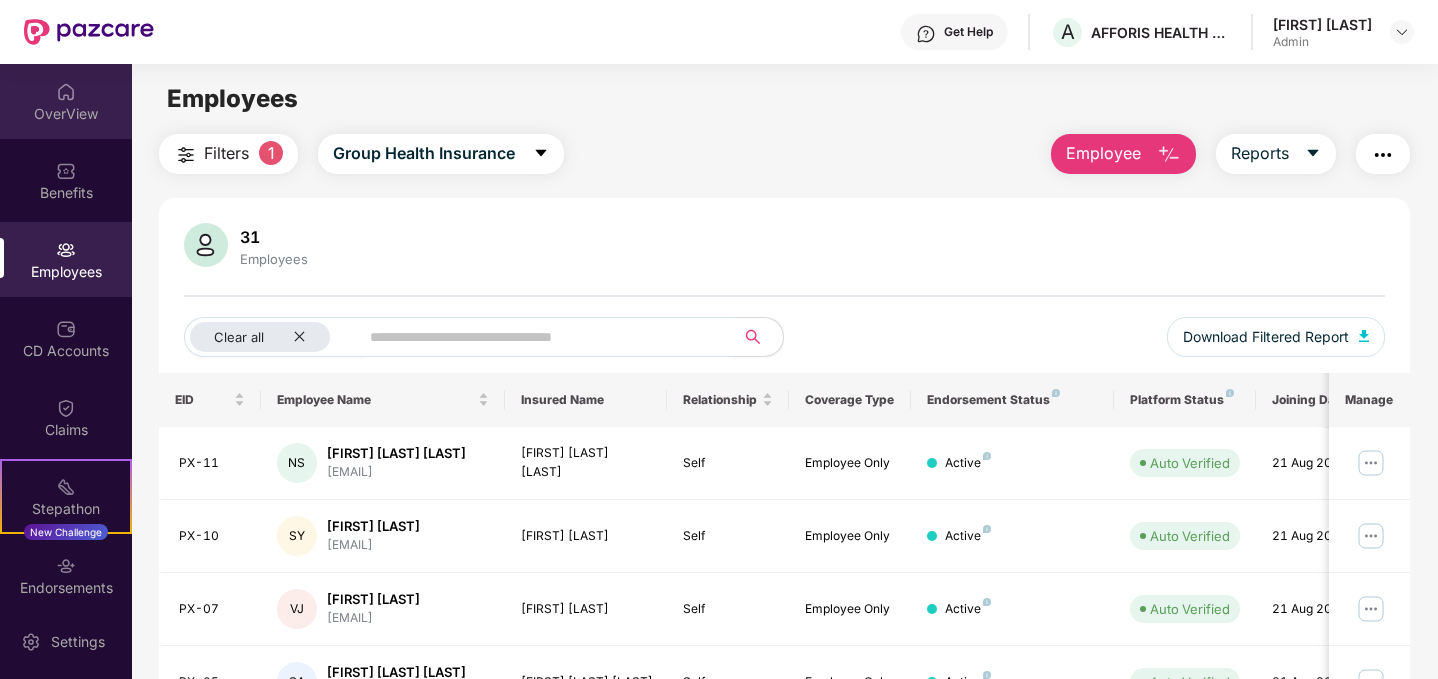 click on "OverView" at bounding box center (66, 114) 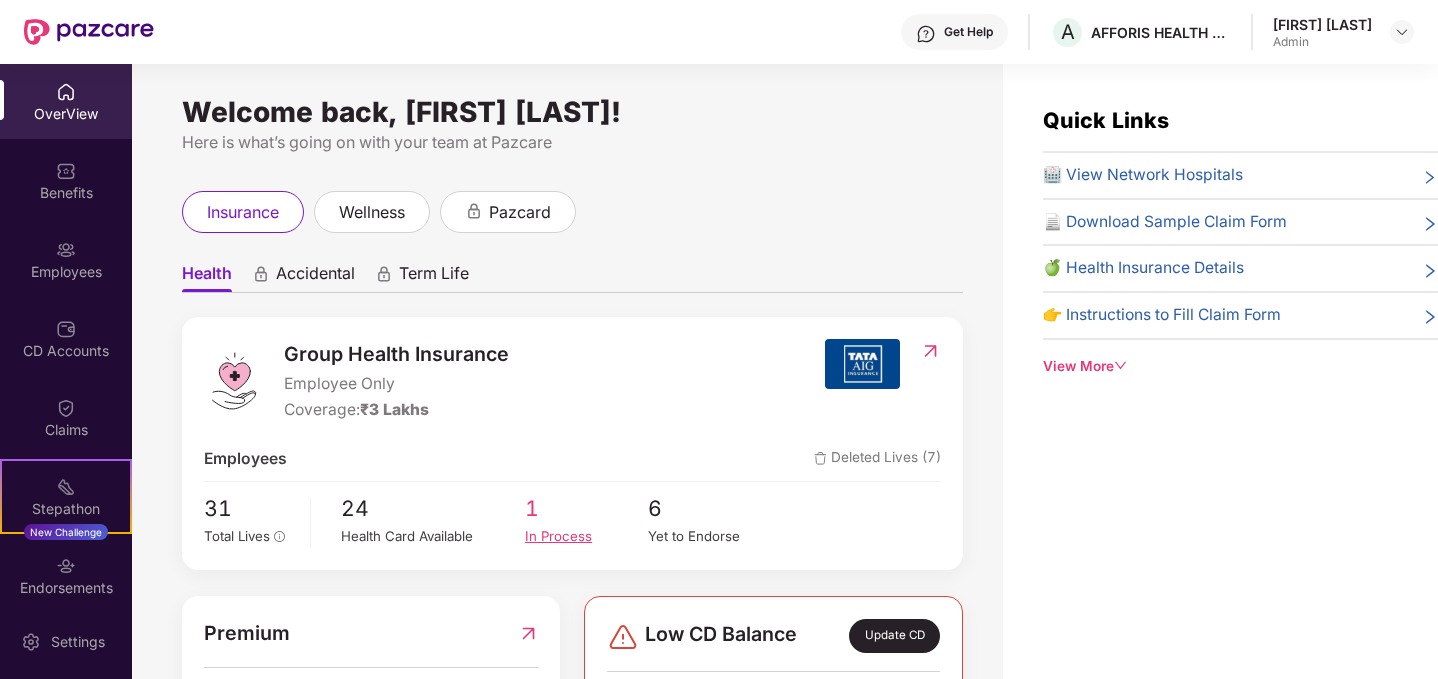 click on "1" at bounding box center [586, 508] 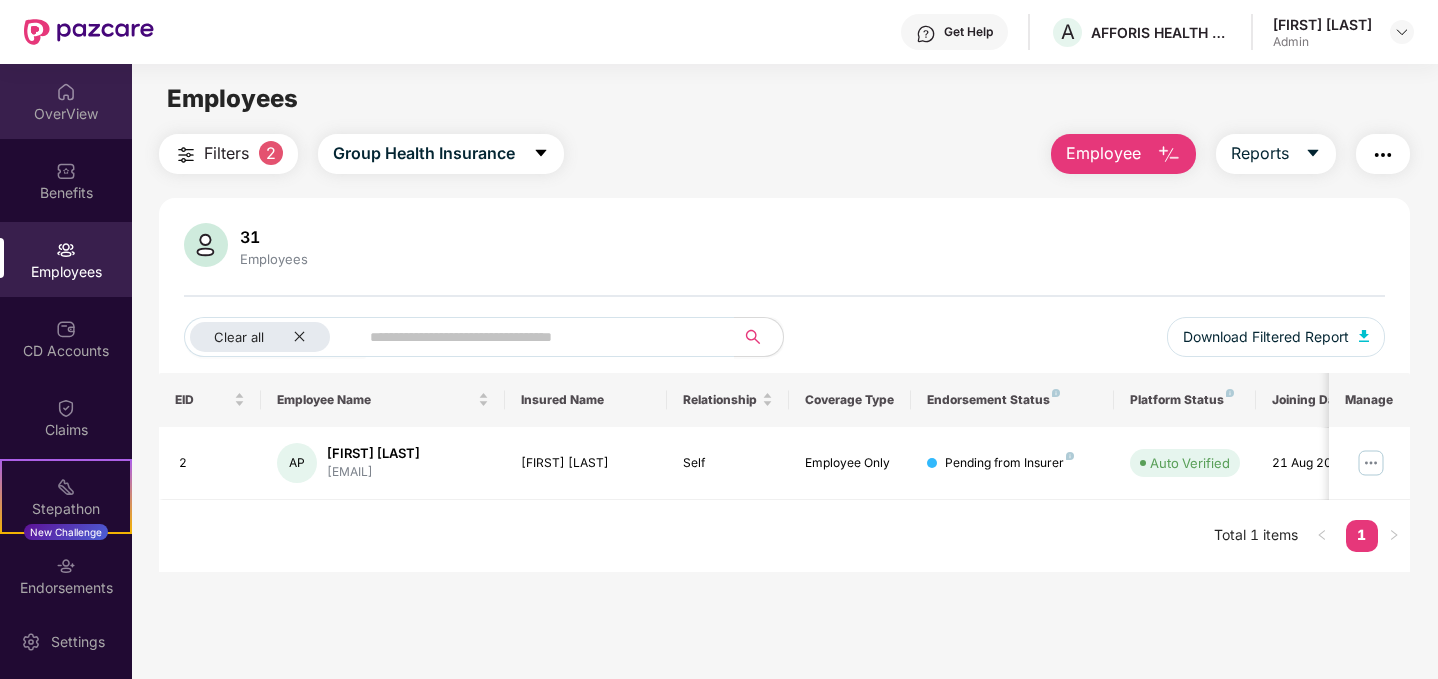 click on "OverView" at bounding box center [66, 101] 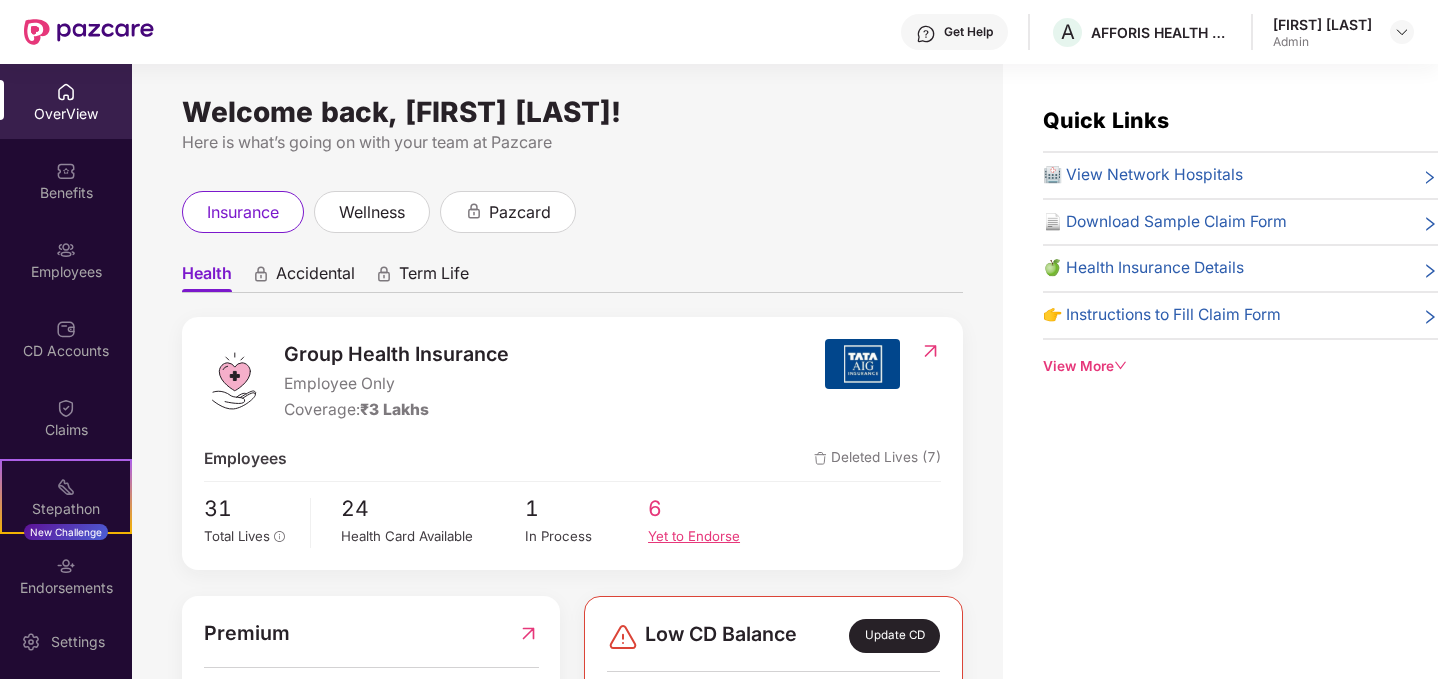 click on "Yet to Endorse" at bounding box center [709, 536] 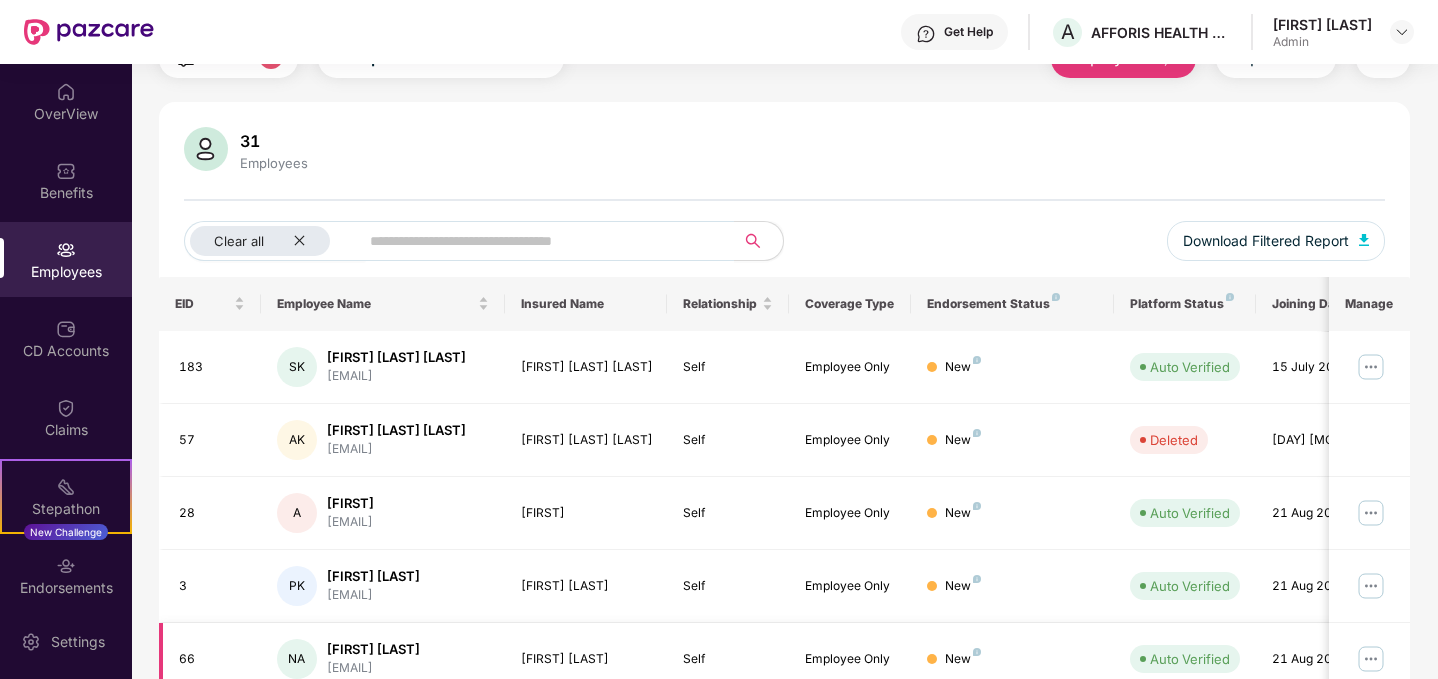 scroll, scrollTop: 0, scrollLeft: 0, axis: both 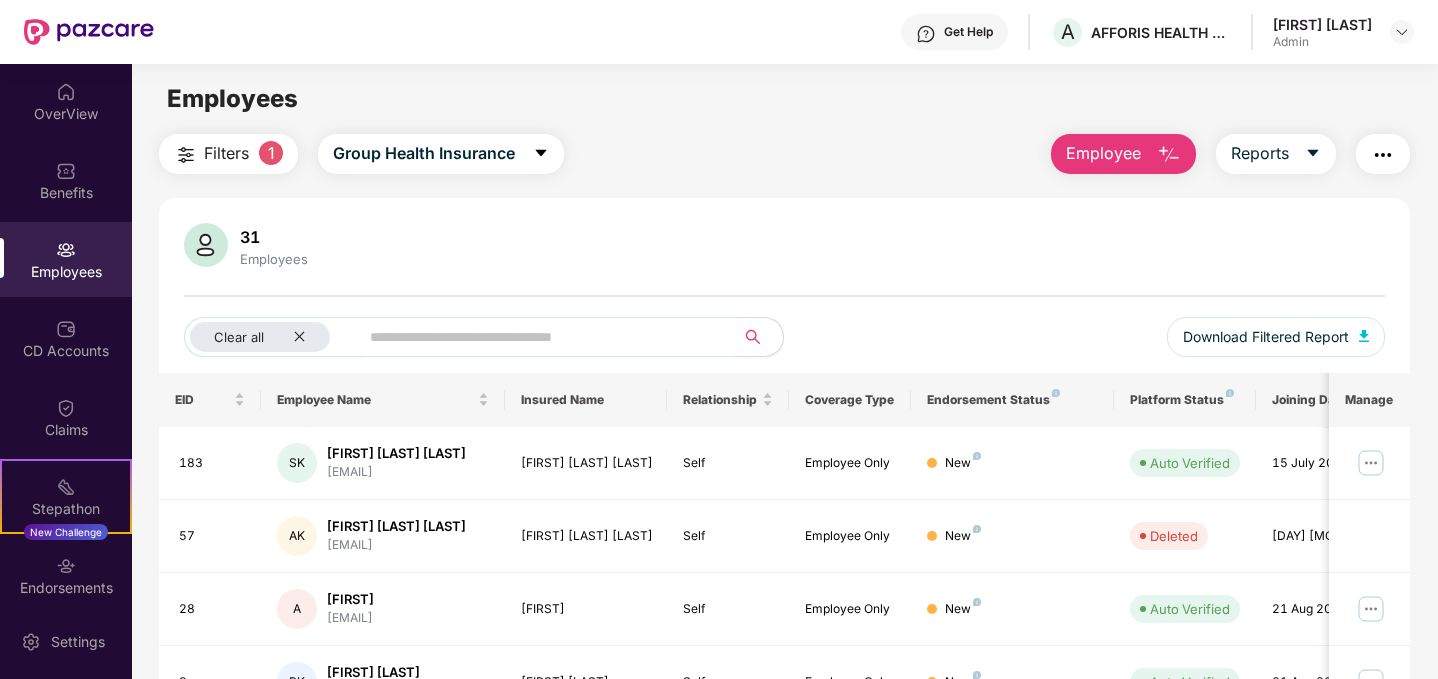 click at bounding box center (538, 337) 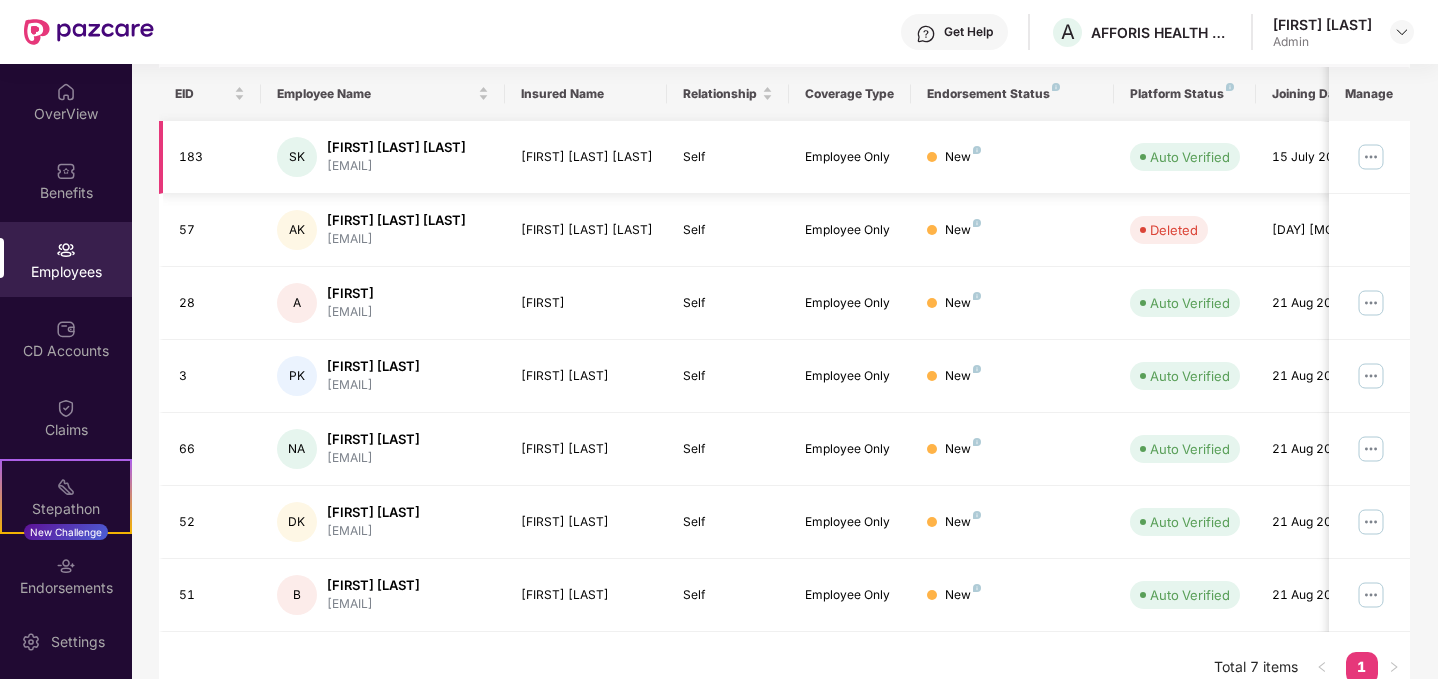 scroll, scrollTop: 331, scrollLeft: 0, axis: vertical 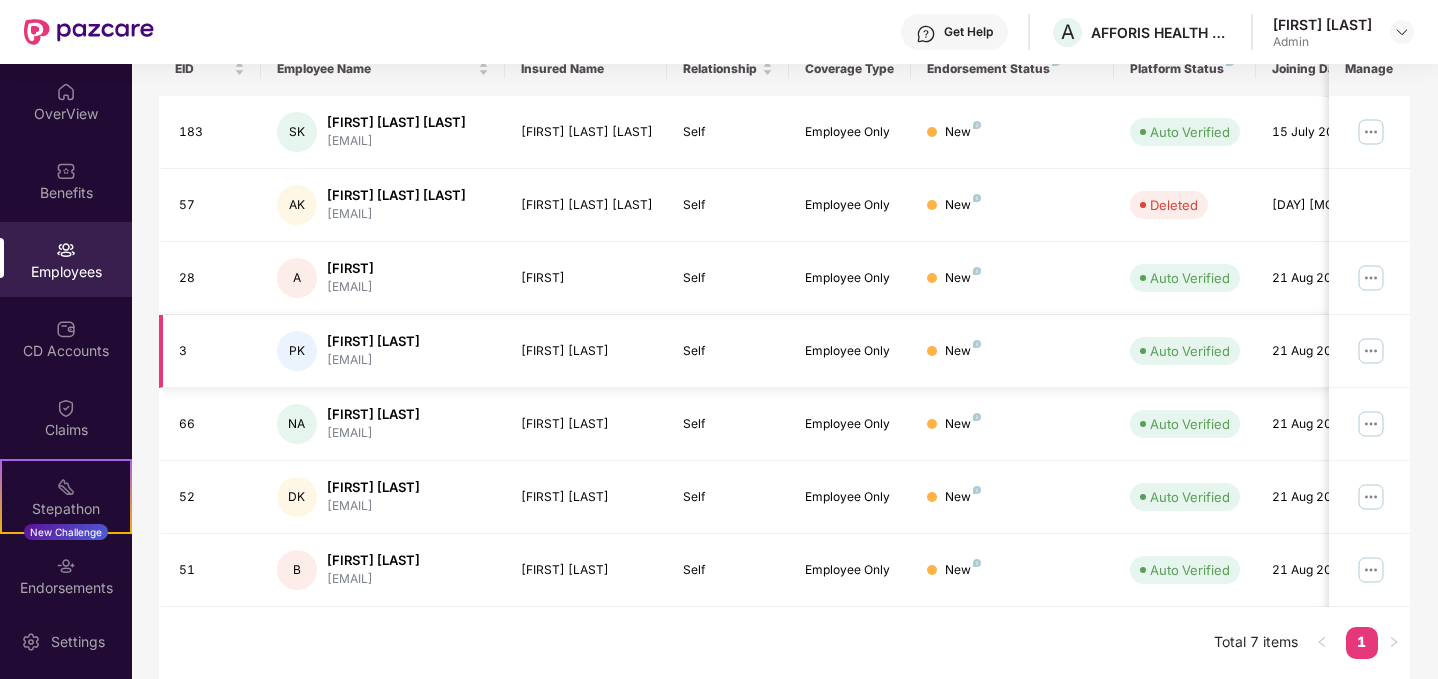 click at bounding box center [1371, 351] 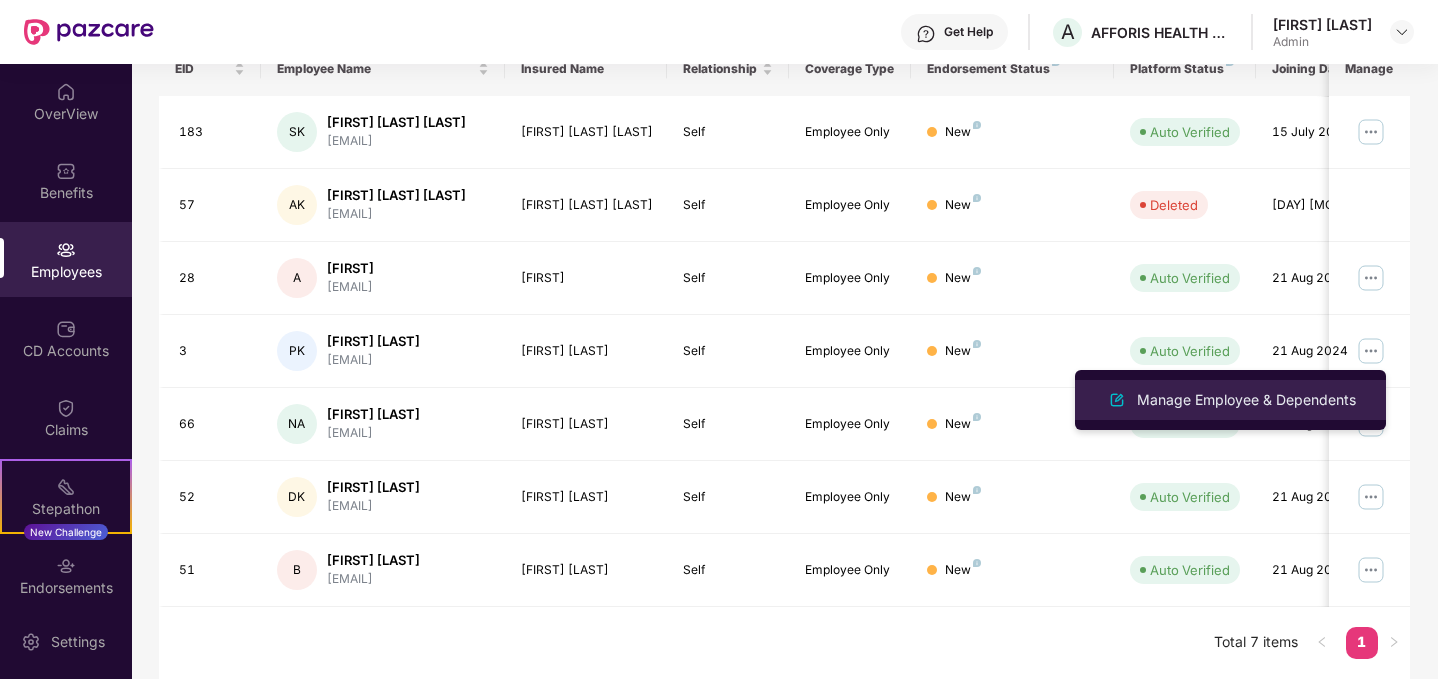 click on "Manage Employee & Dependents" at bounding box center [1246, 400] 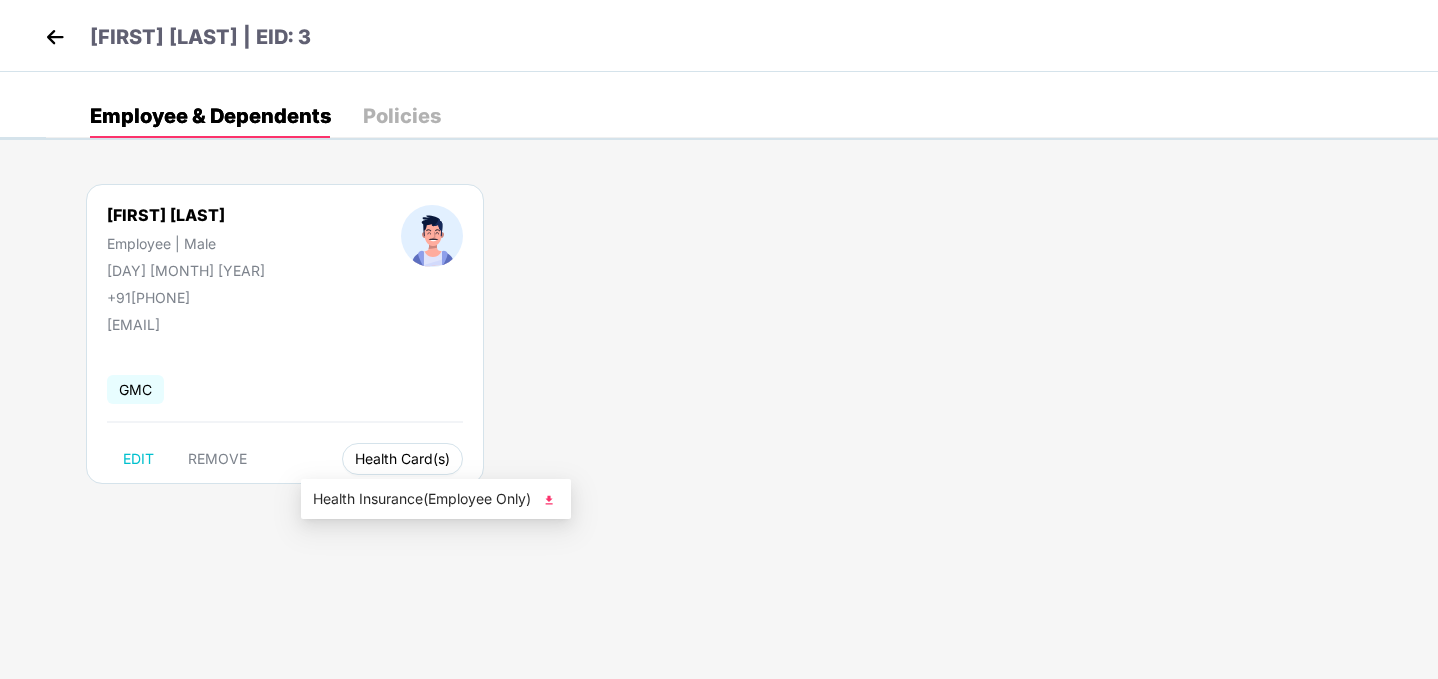 click on "Health Card(s)" at bounding box center (402, 459) 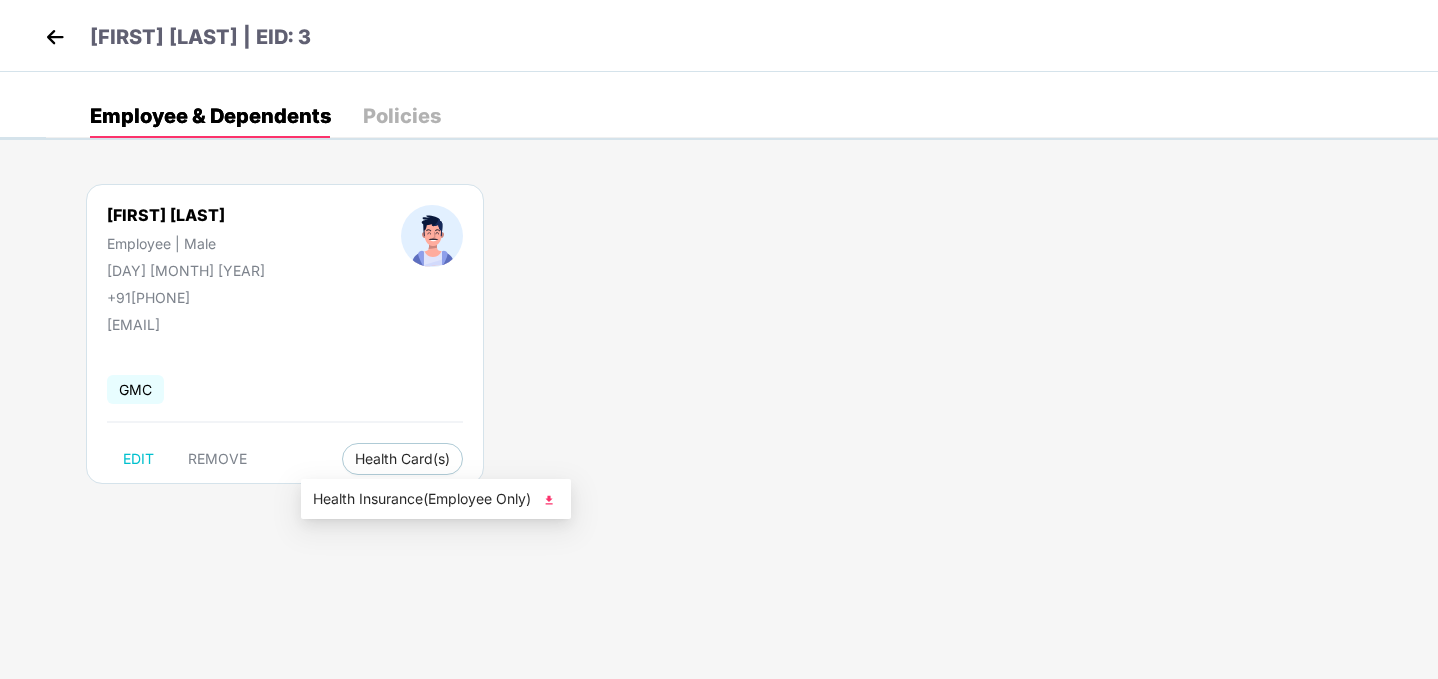 click on "Health Insurance(Employee Only)" at bounding box center (436, 499) 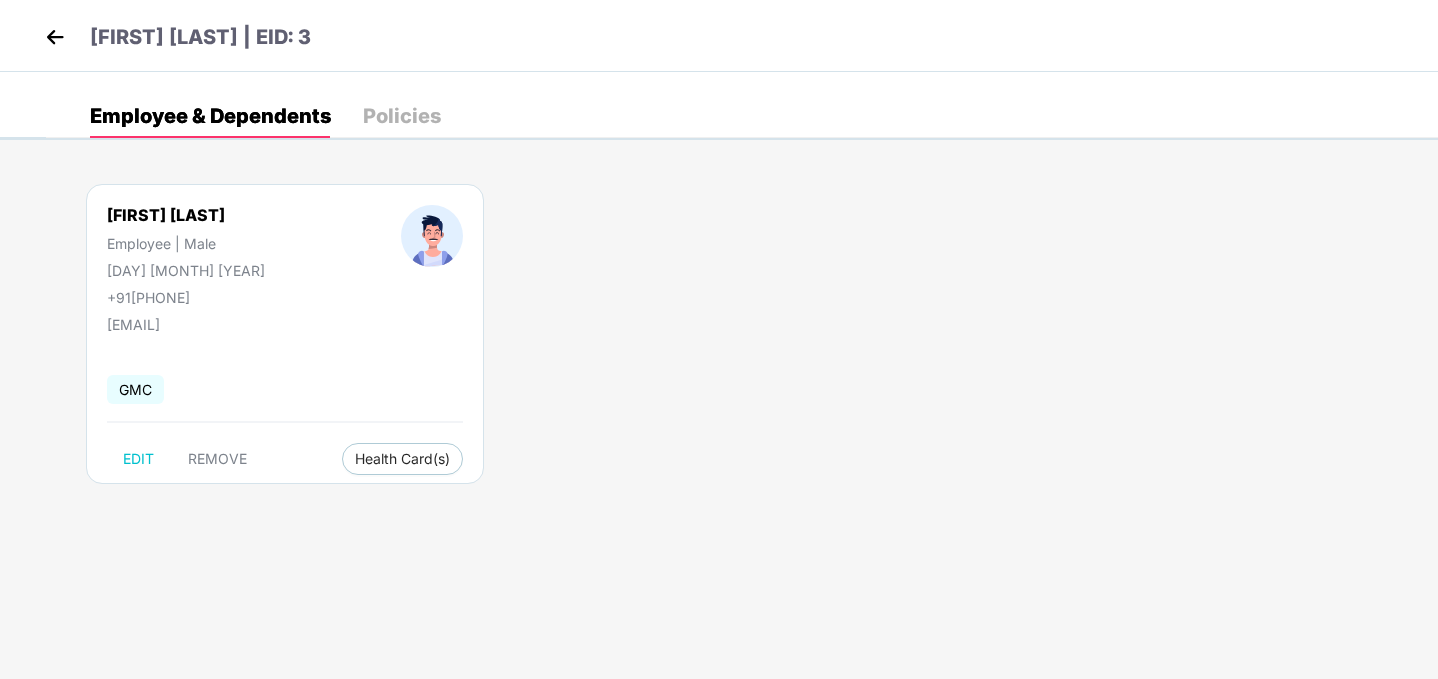 click on "Policies" at bounding box center (402, 116) 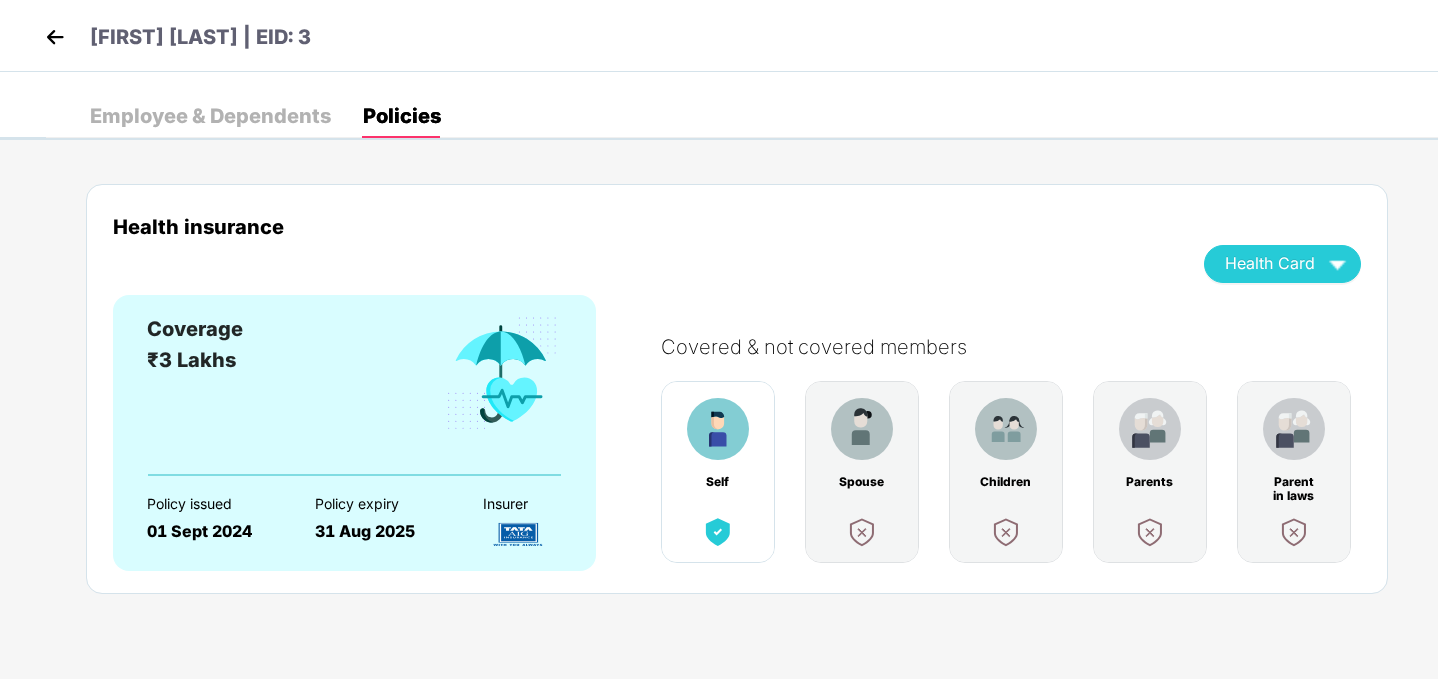 click on "Employee & Dependents" at bounding box center [210, 116] 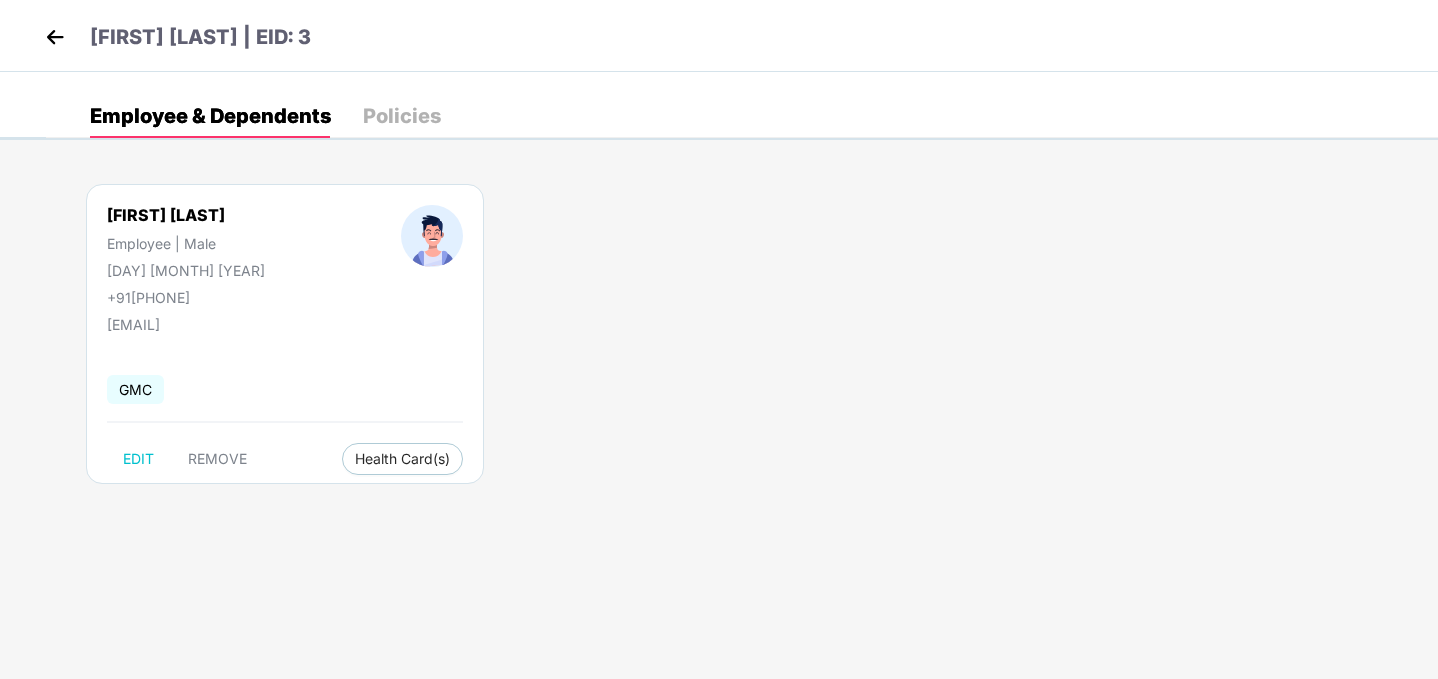 click at bounding box center [432, 255] 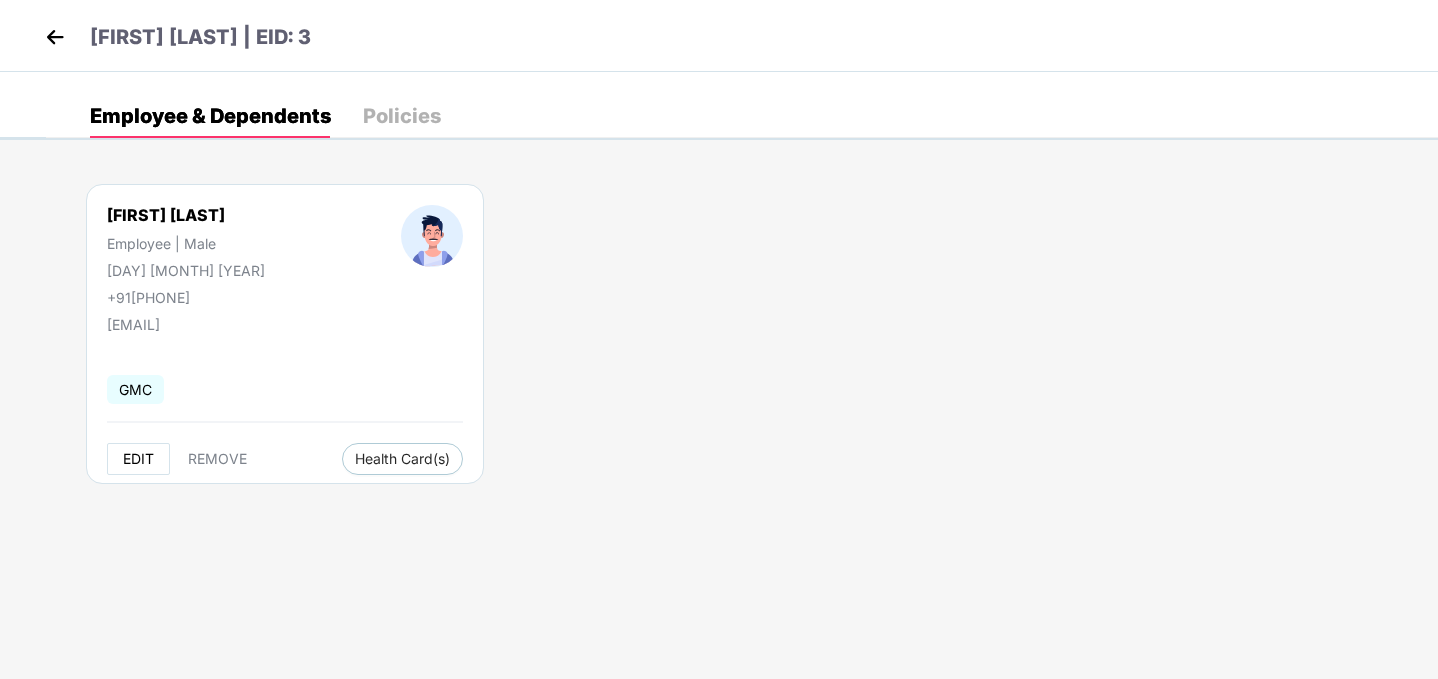 click on "EDIT" at bounding box center [138, 459] 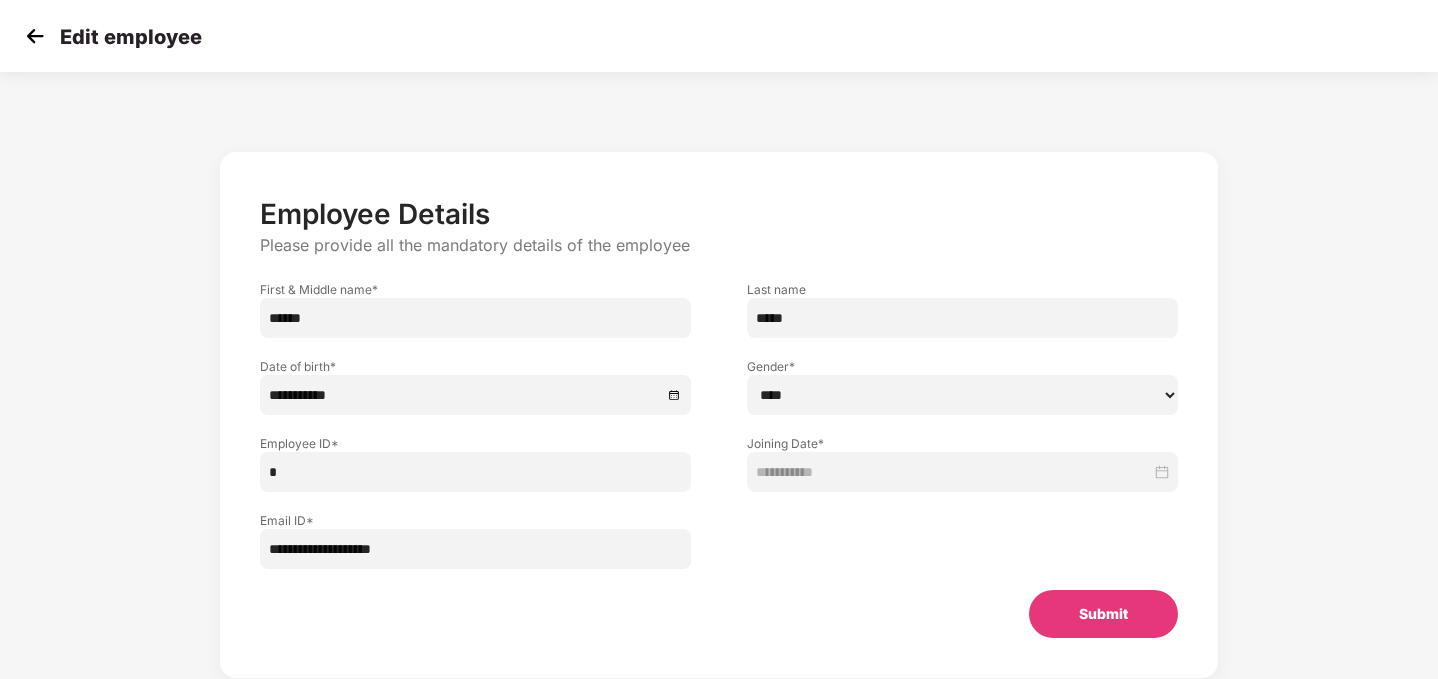 scroll, scrollTop: 49, scrollLeft: 0, axis: vertical 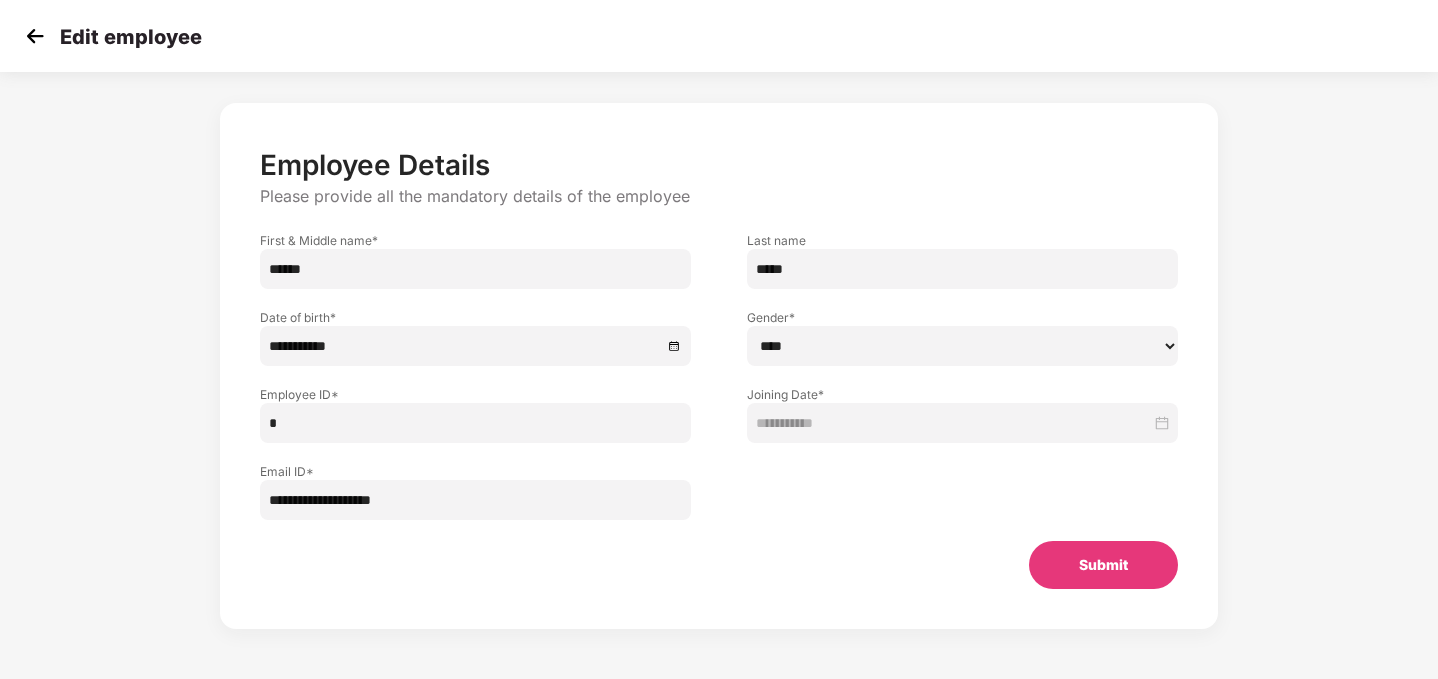 click at bounding box center [35, 36] 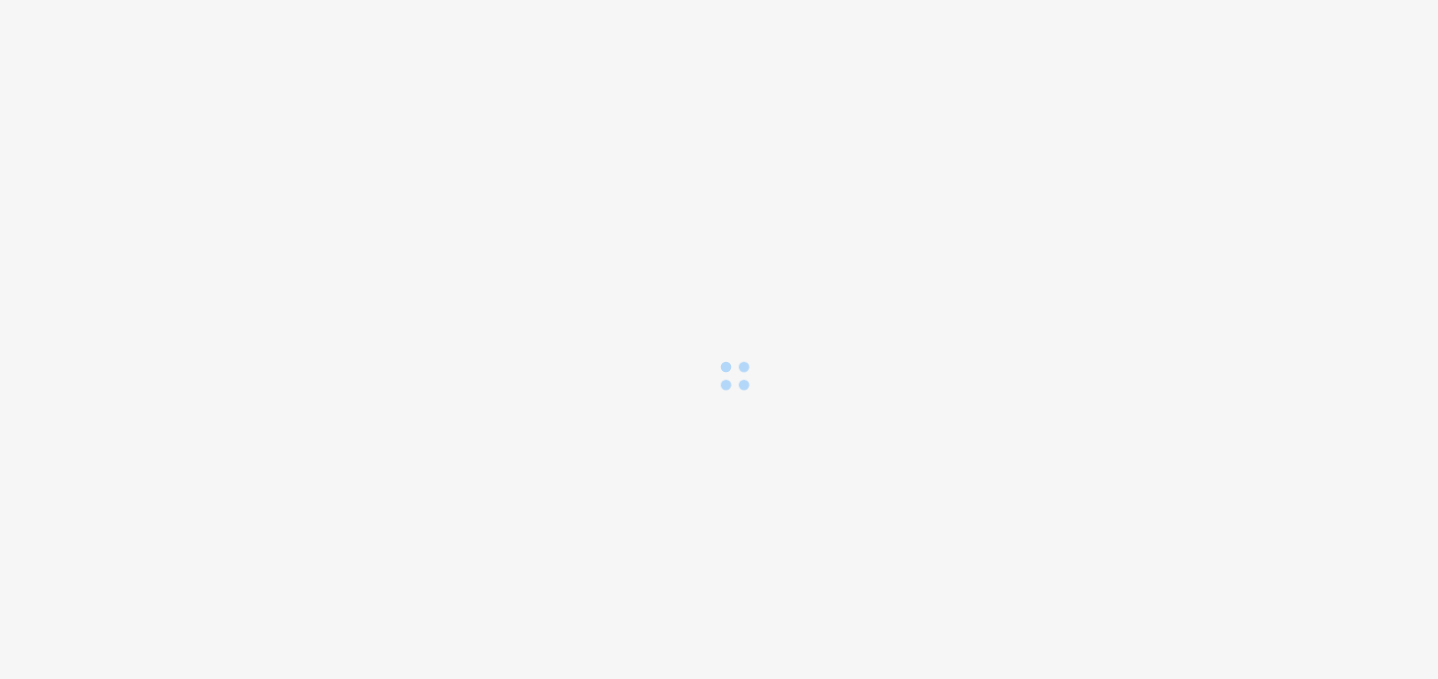 scroll, scrollTop: 0, scrollLeft: 0, axis: both 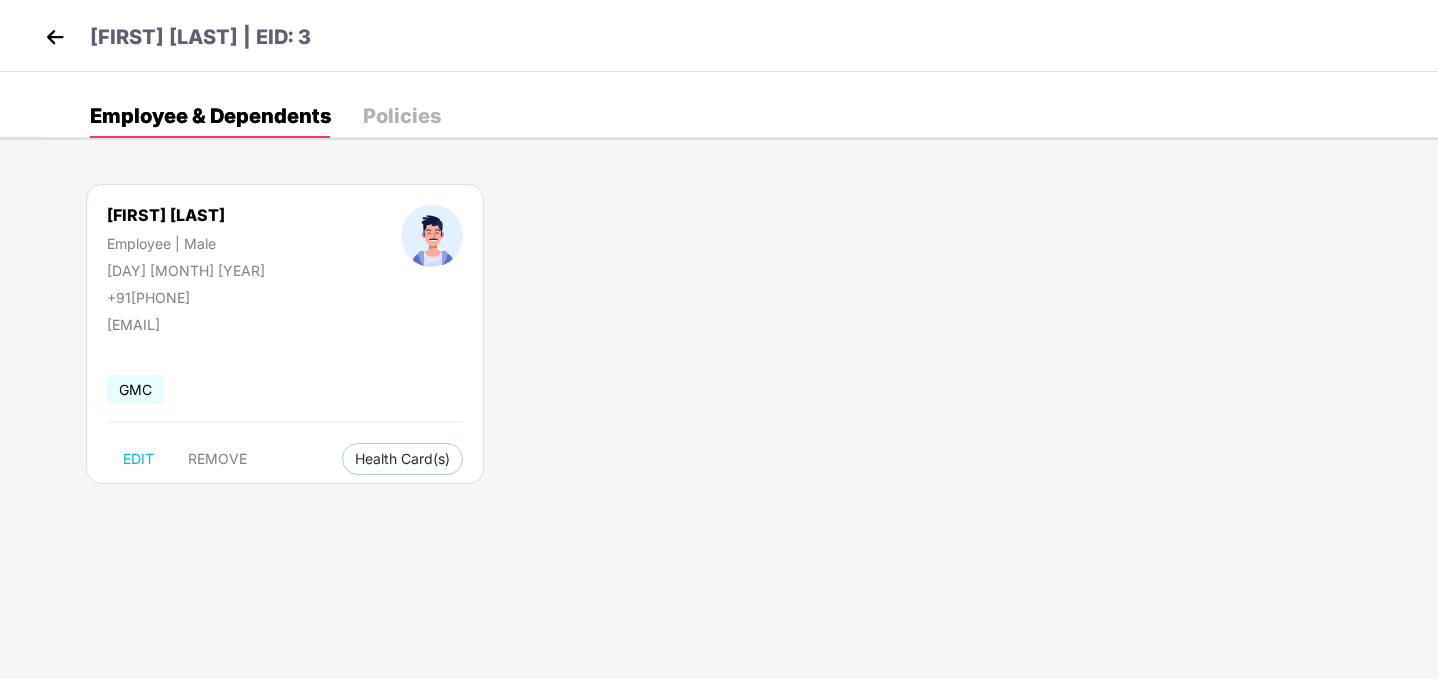 click at bounding box center [55, 37] 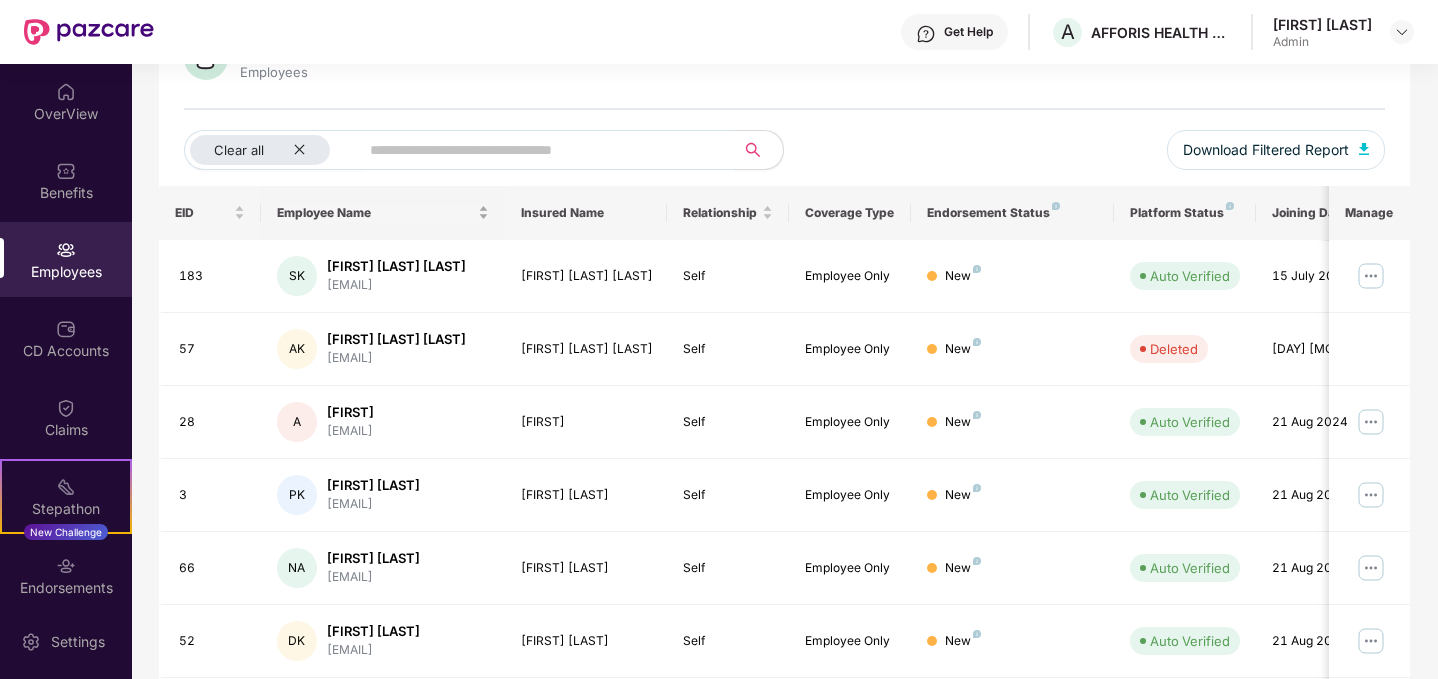 scroll, scrollTop: 0, scrollLeft: 0, axis: both 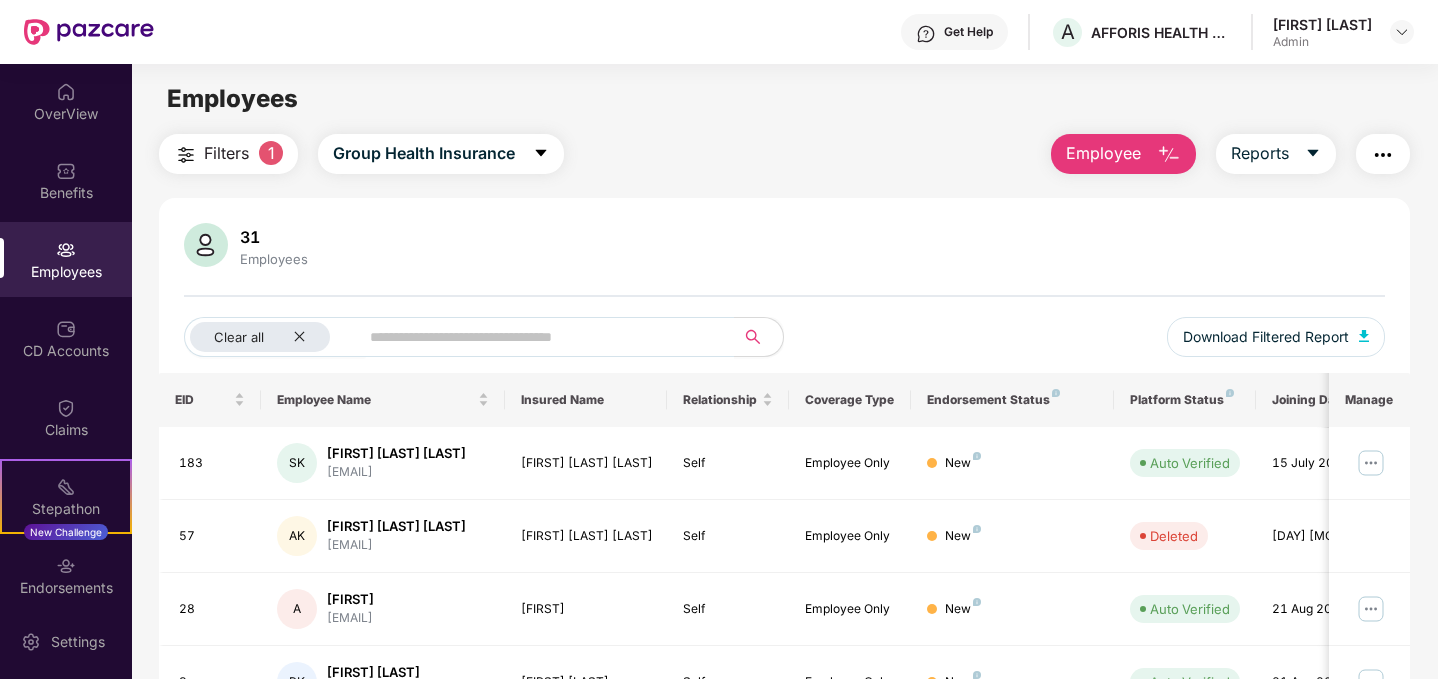 click on "Employee" at bounding box center (1123, 154) 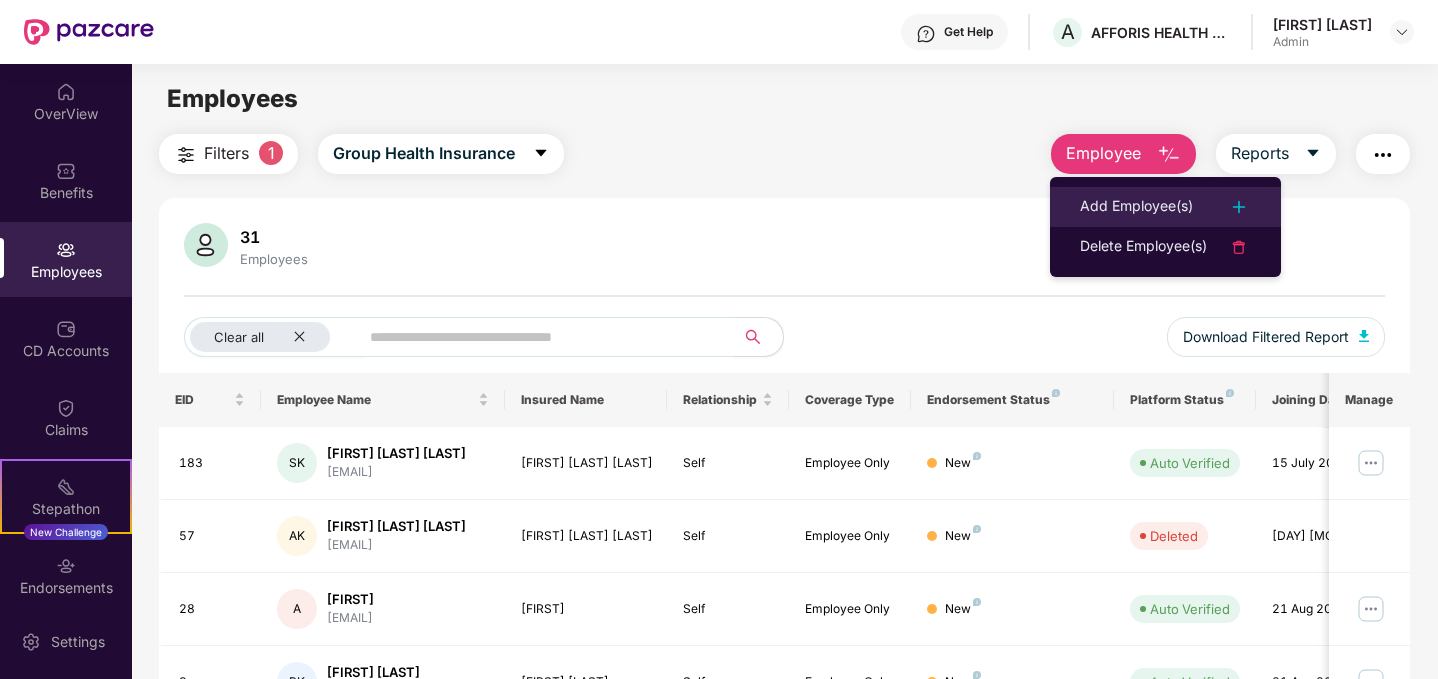 click on "Add Employee(s)" at bounding box center (1136, 207) 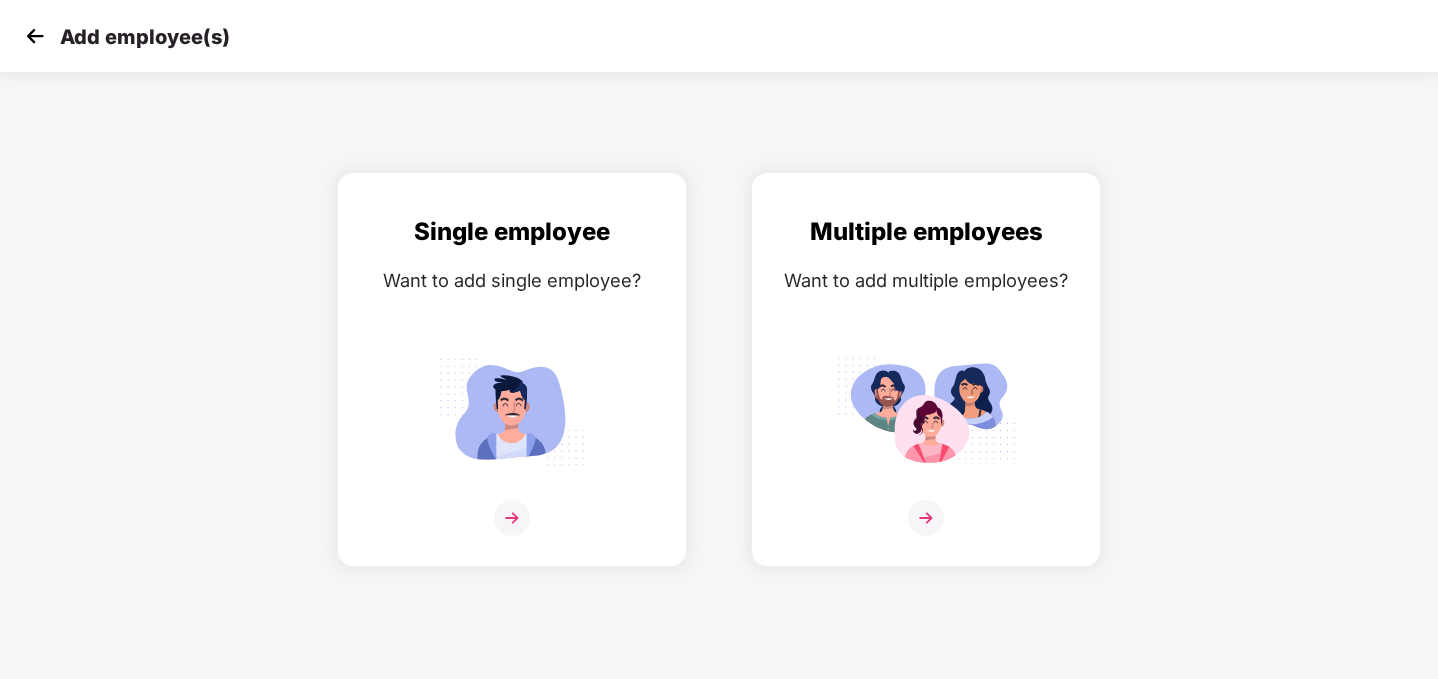 click at bounding box center [35, 36] 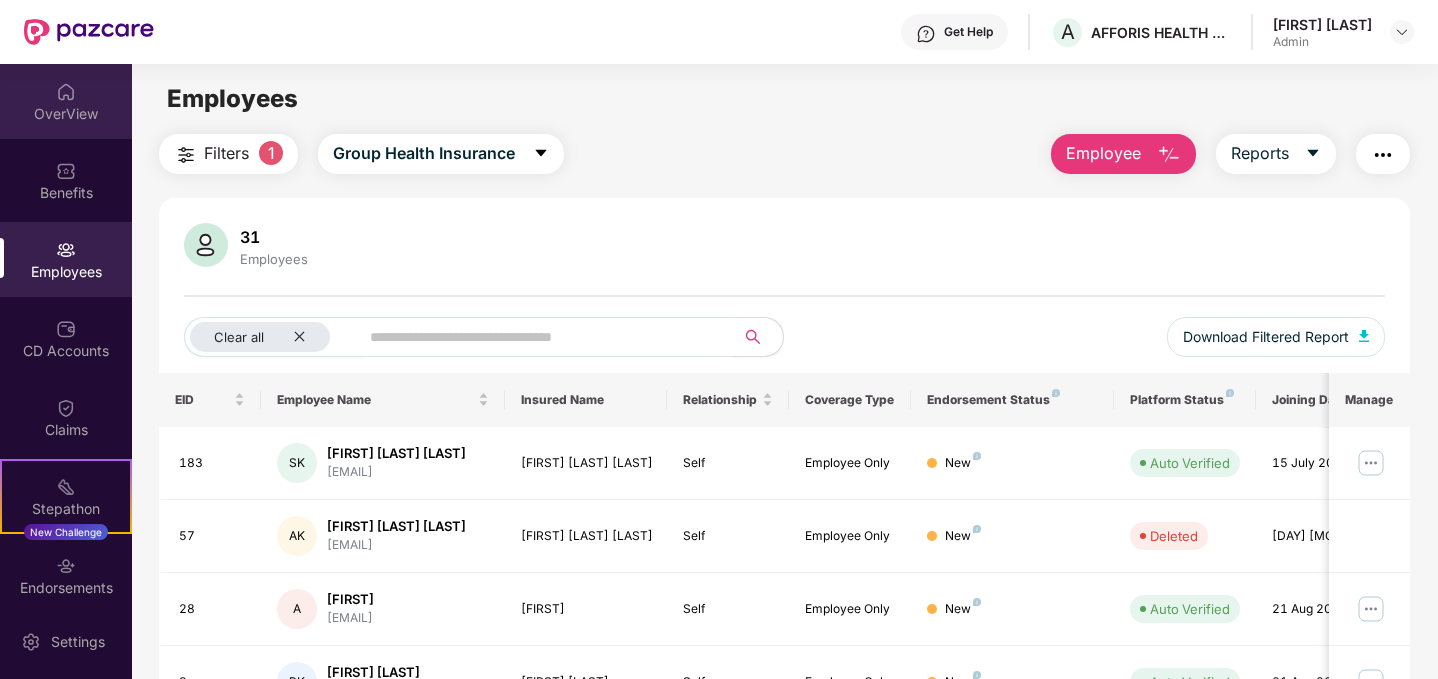 click at bounding box center [66, 92] 